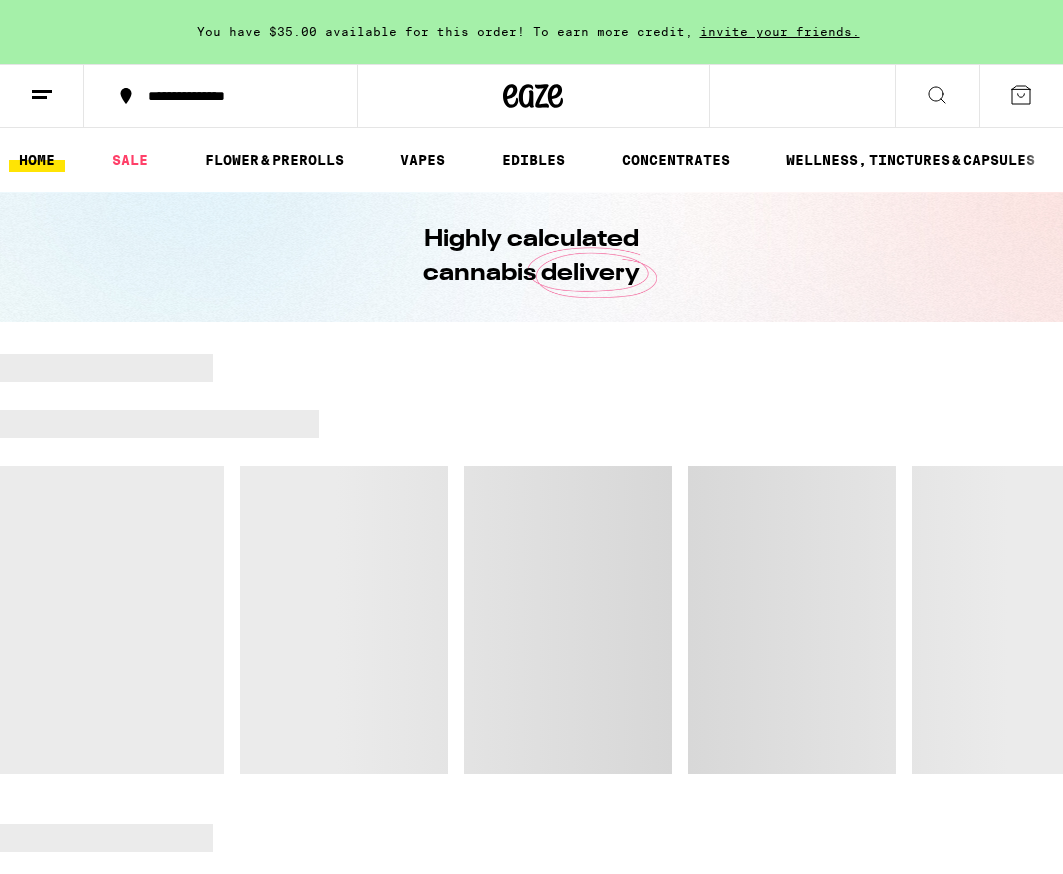 scroll, scrollTop: 0, scrollLeft: 0, axis: both 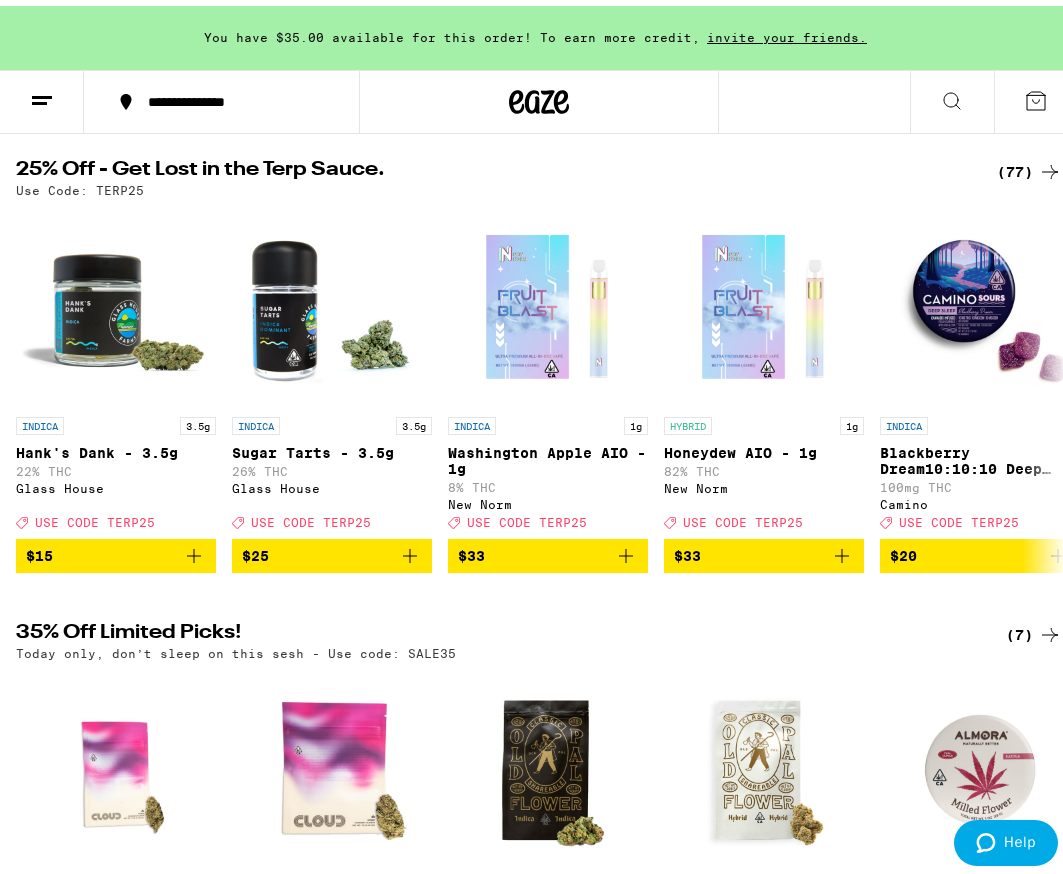 click on "(77)" at bounding box center (1029, 166) 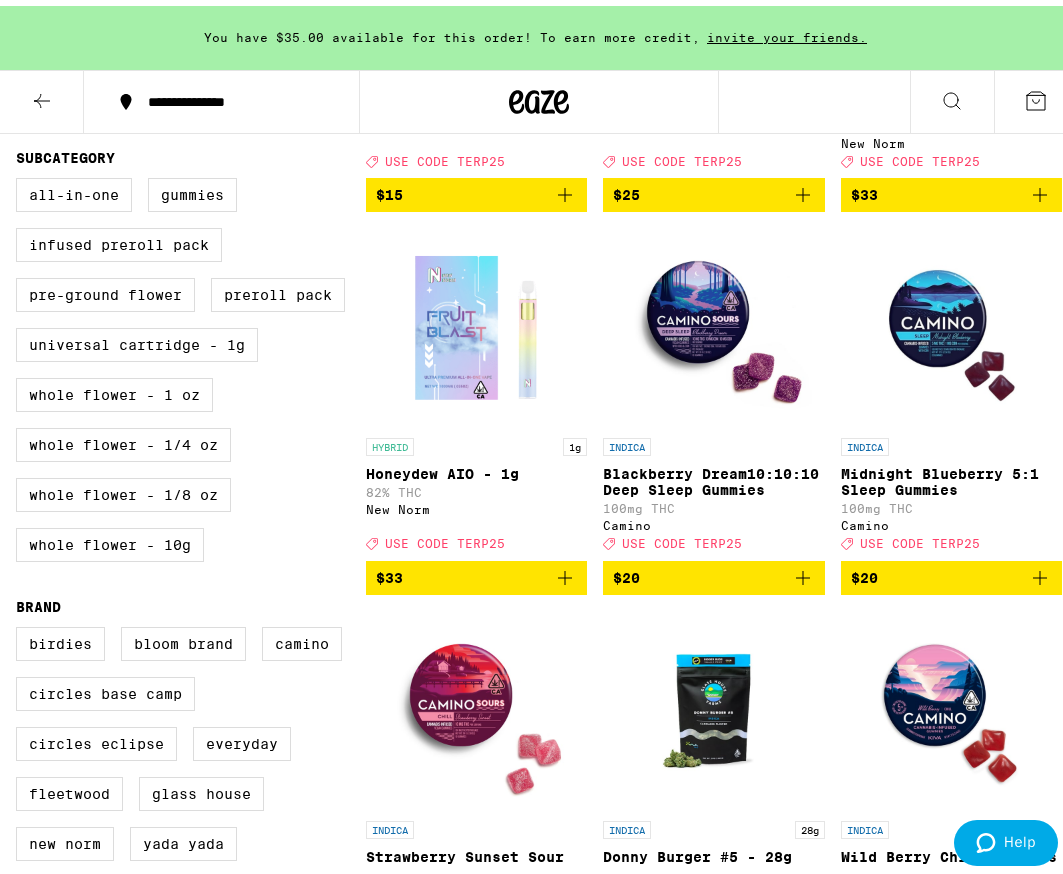 scroll, scrollTop: 500, scrollLeft: 0, axis: vertical 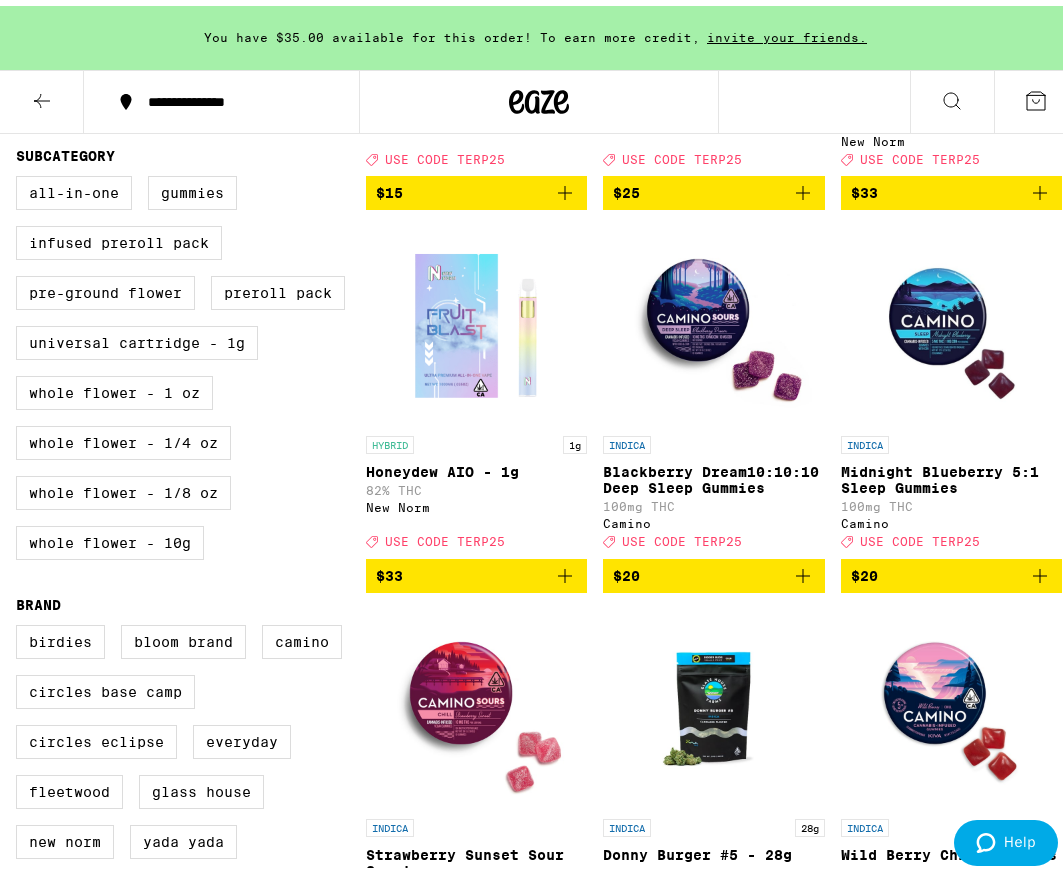 click at bounding box center (1040, 570) 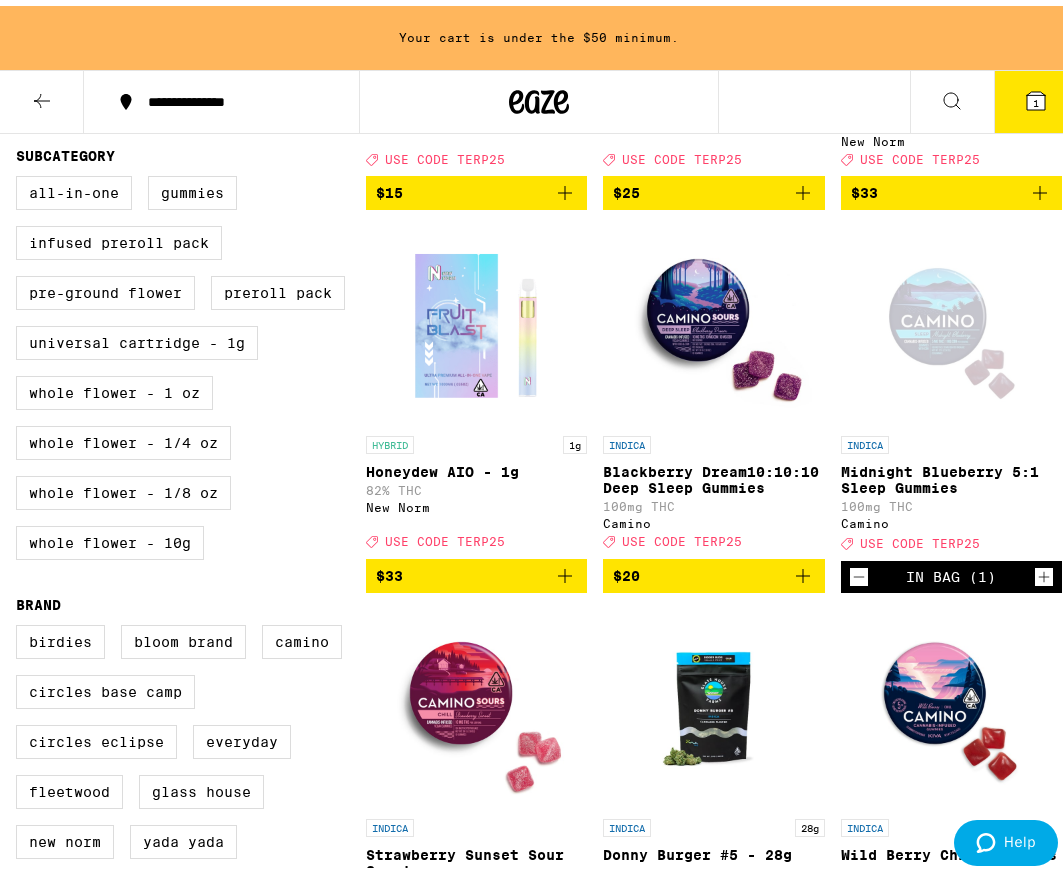 click at bounding box center (1044, 571) 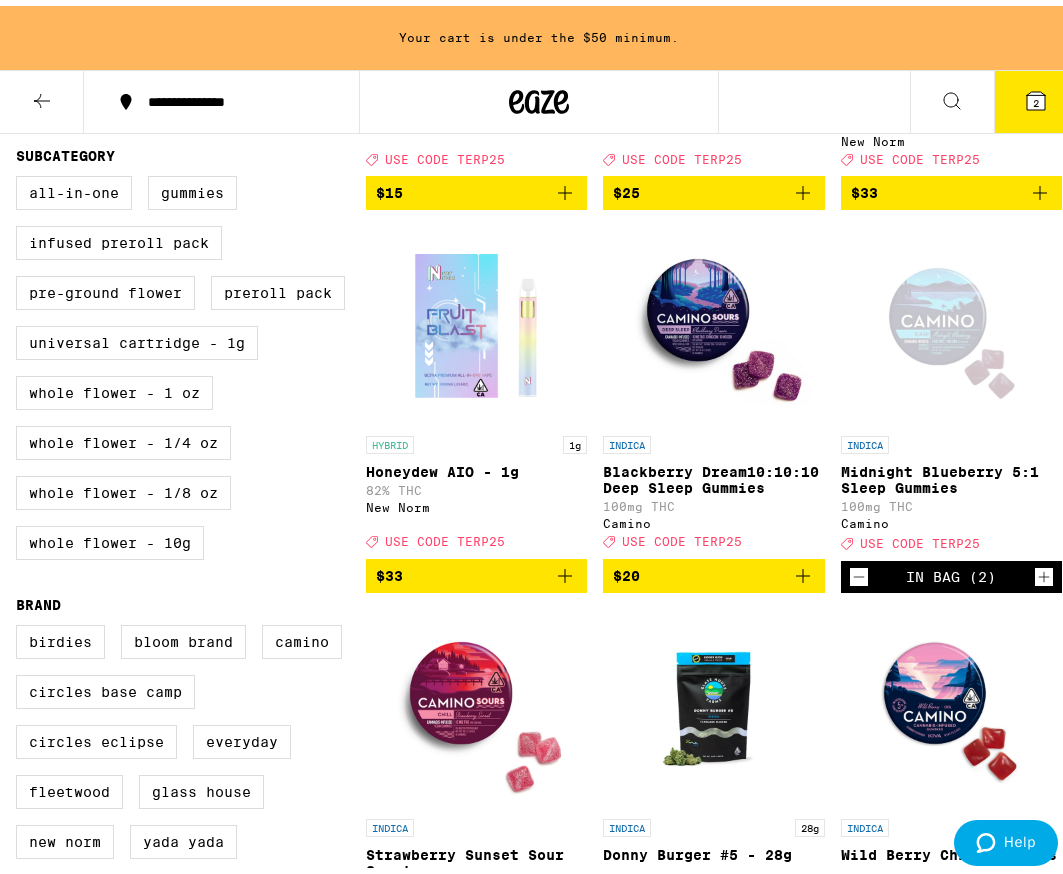 click at bounding box center [1044, 571] 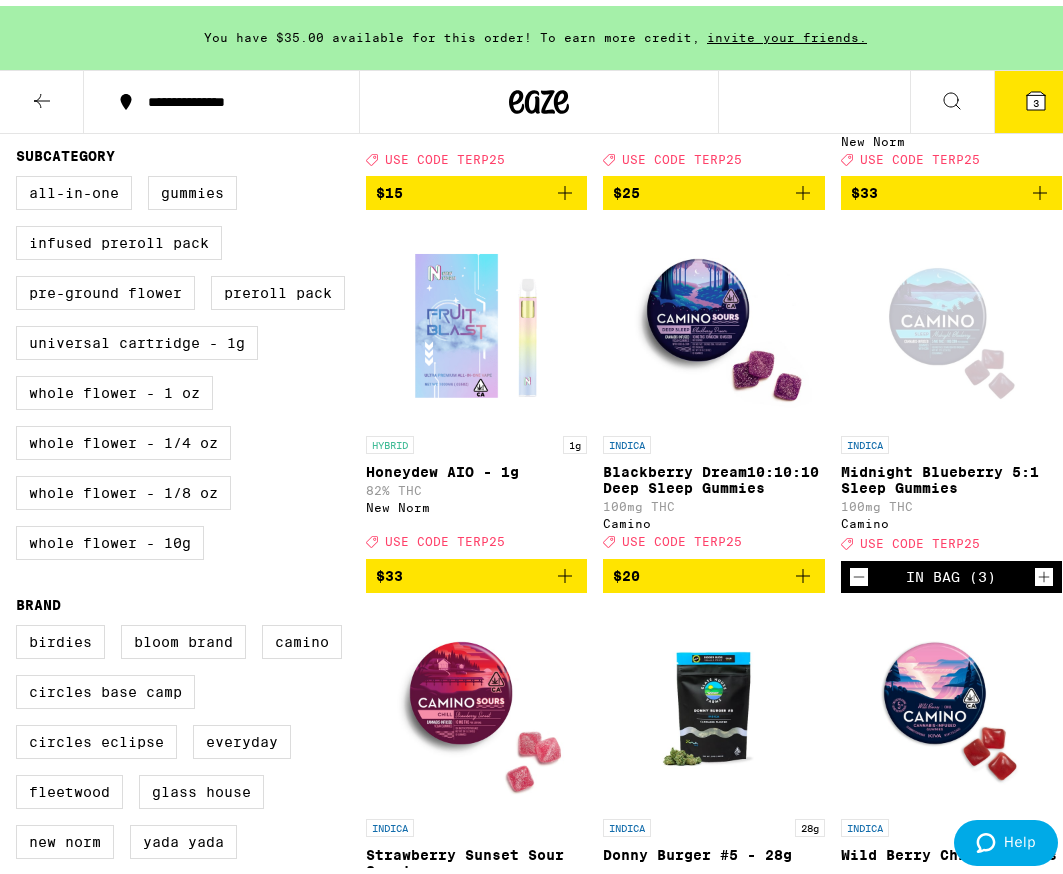 click at bounding box center [859, 571] 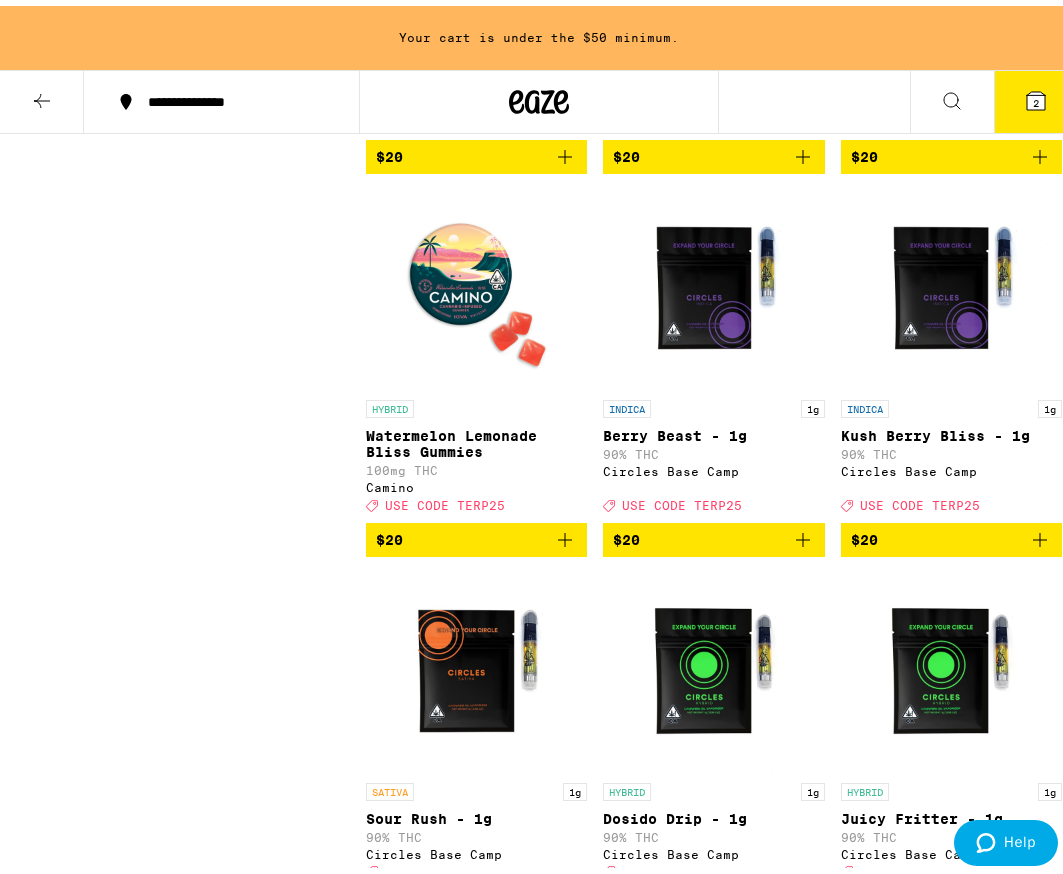 scroll, scrollTop: 2100, scrollLeft: 0, axis: vertical 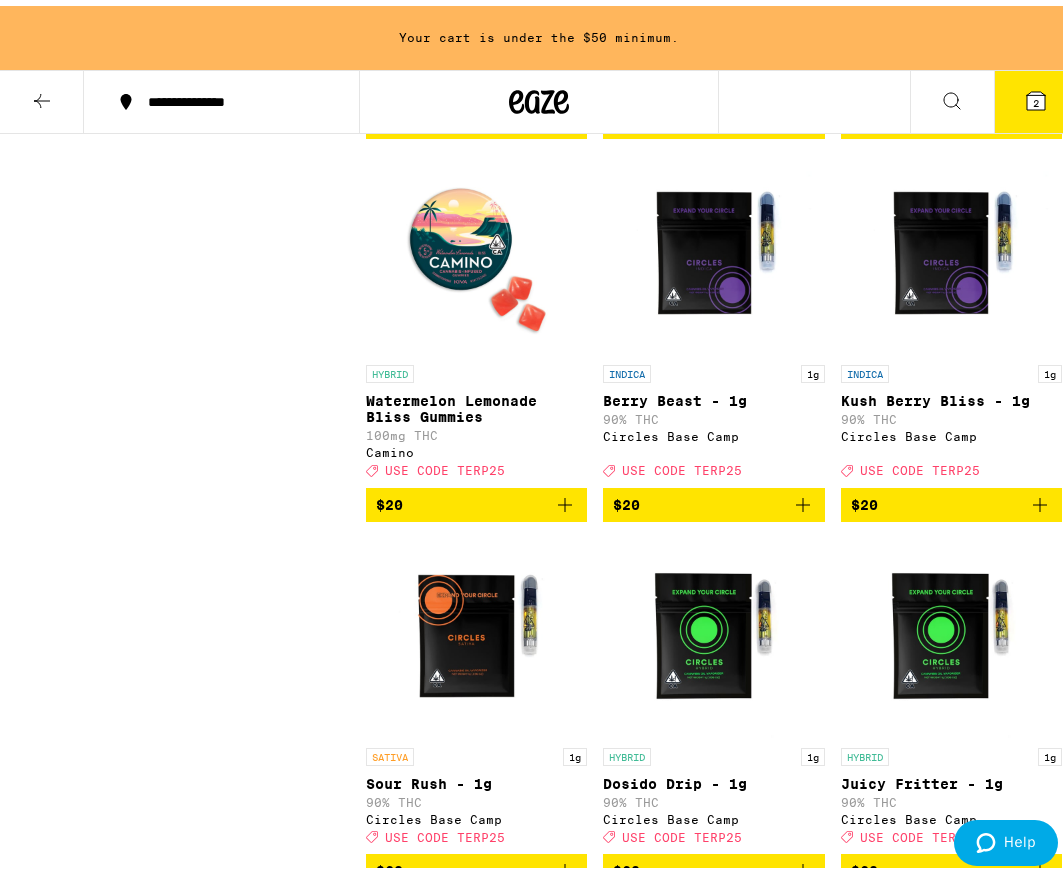 click at bounding box center [803, 499] 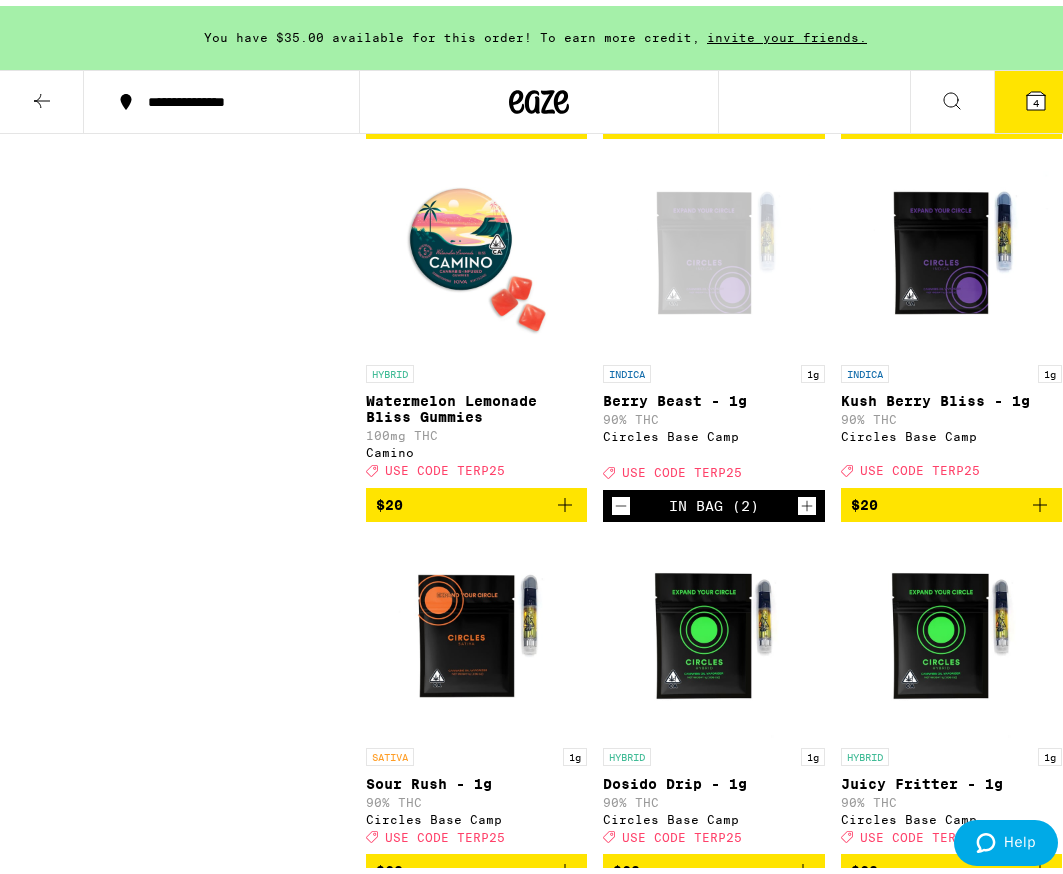 click at bounding box center (1040, 499) 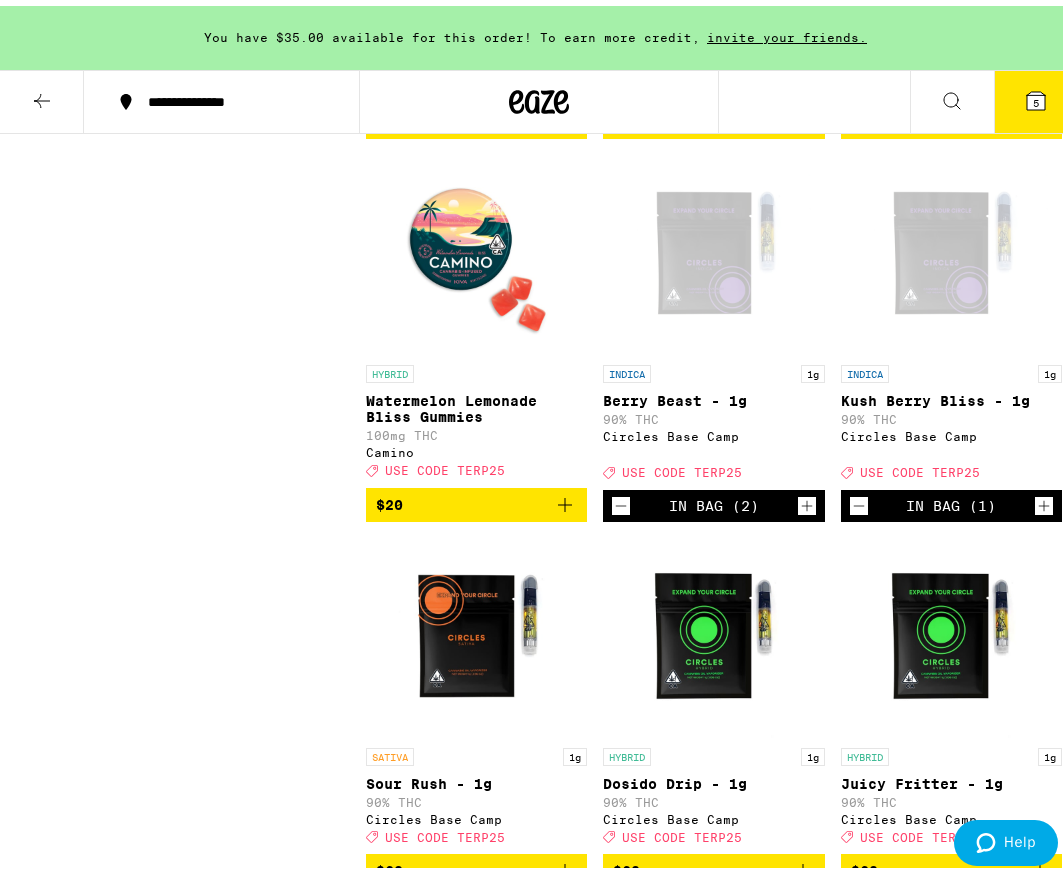 click at bounding box center (1044, 500) 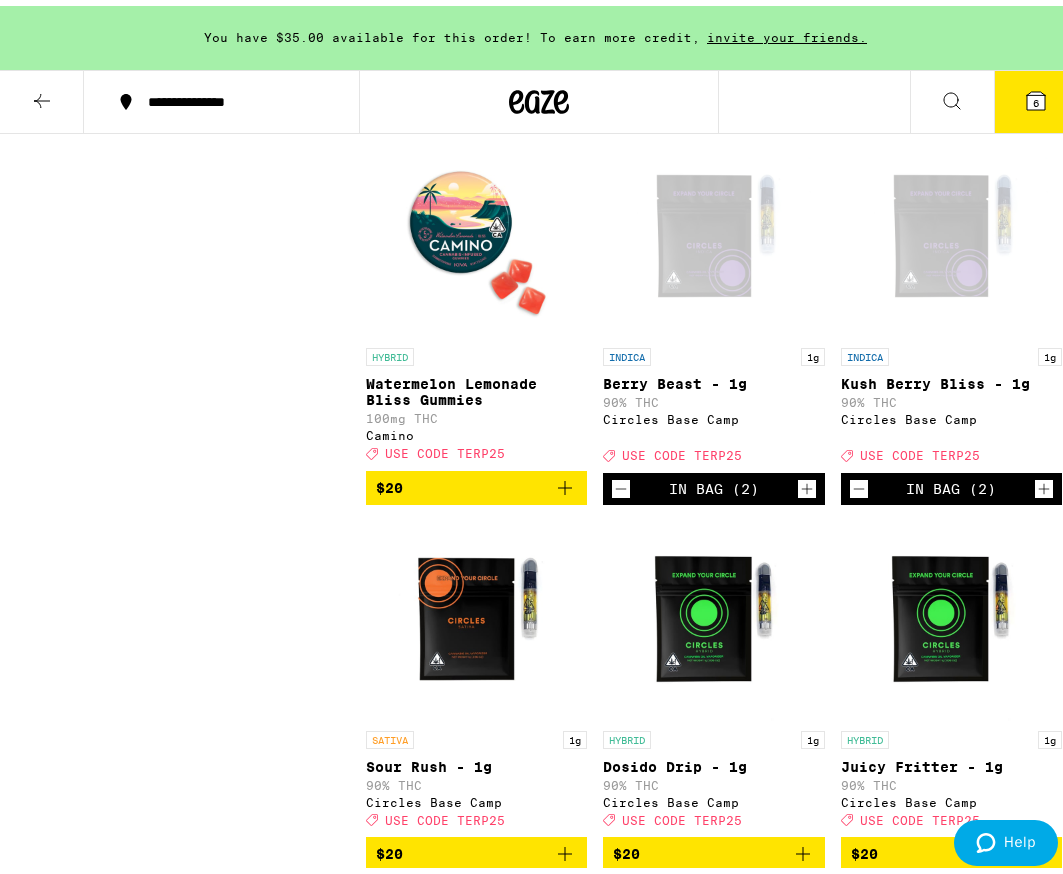scroll, scrollTop: 2400, scrollLeft: 0, axis: vertical 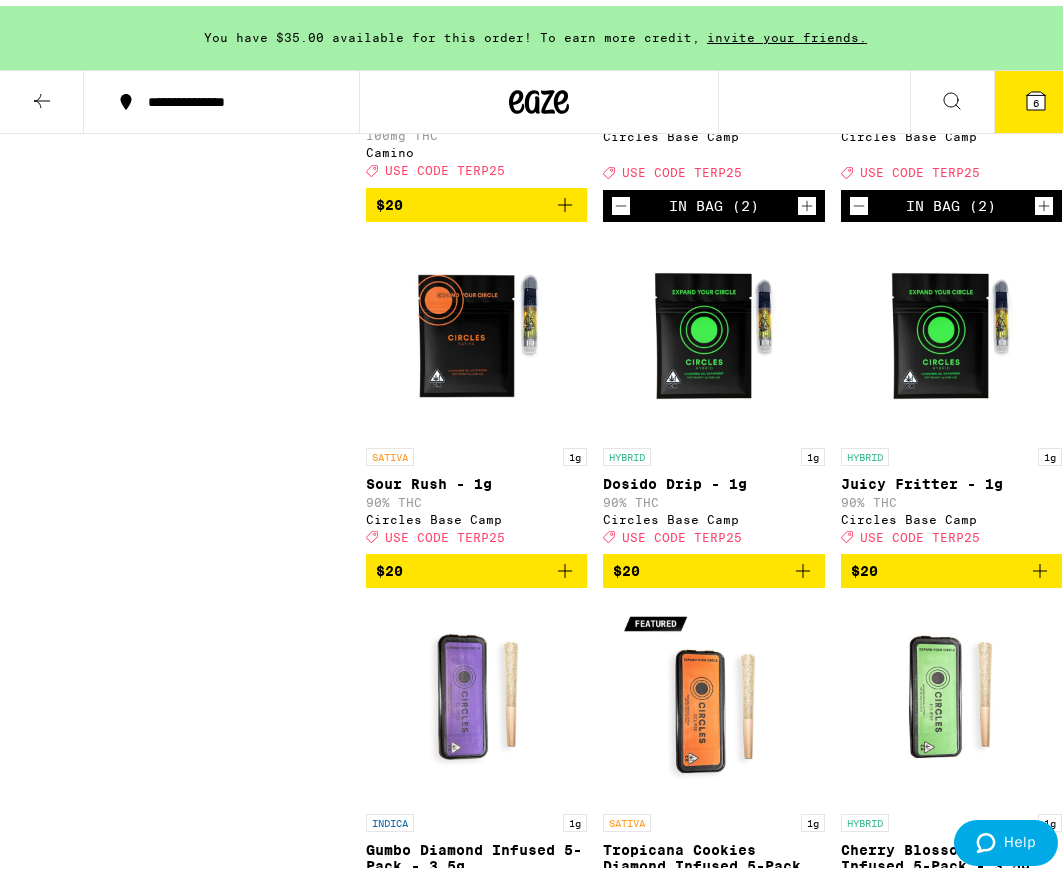 click at bounding box center [803, 565] 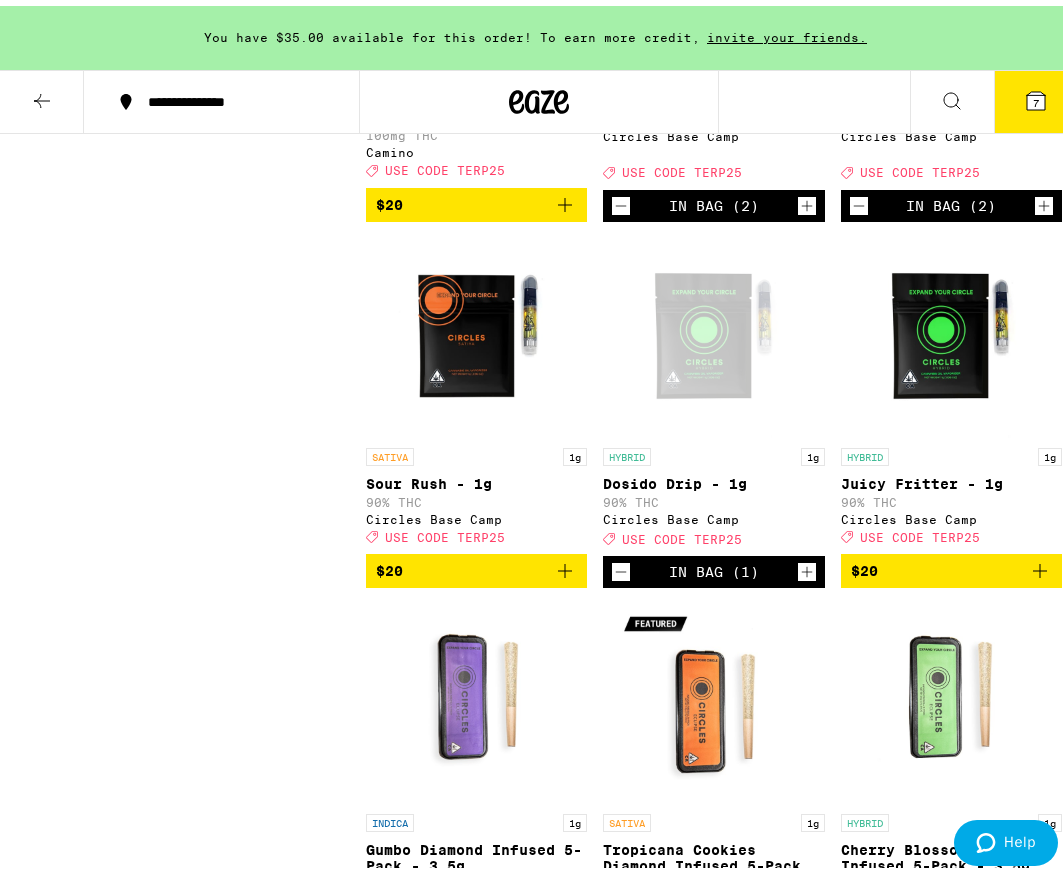 click at bounding box center [807, 566] 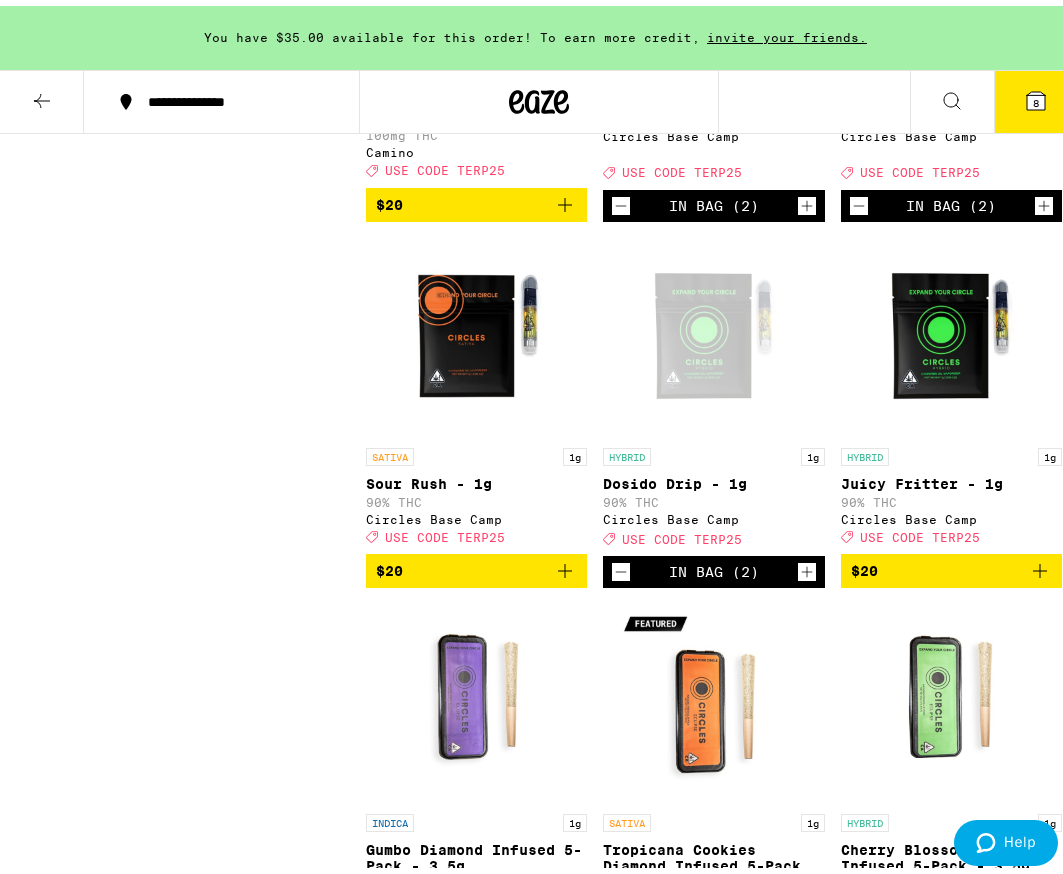 click at bounding box center (565, 565) 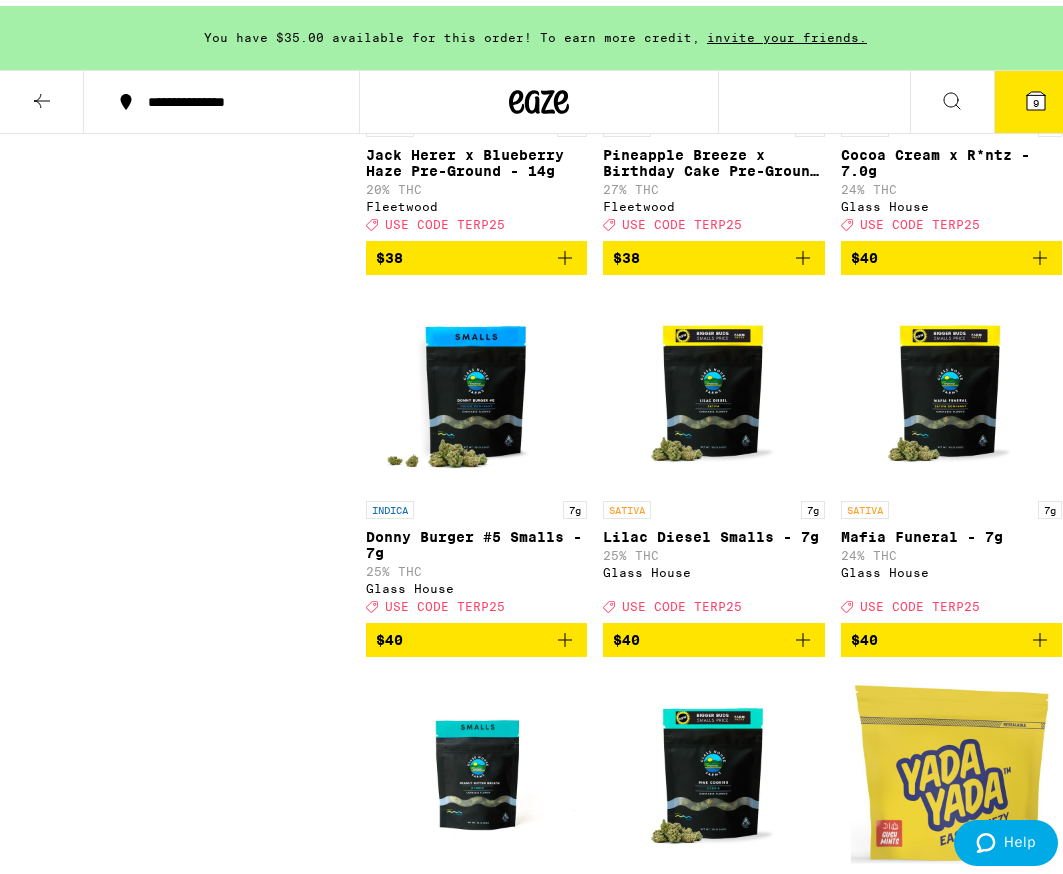 scroll, scrollTop: 8900, scrollLeft: 0, axis: vertical 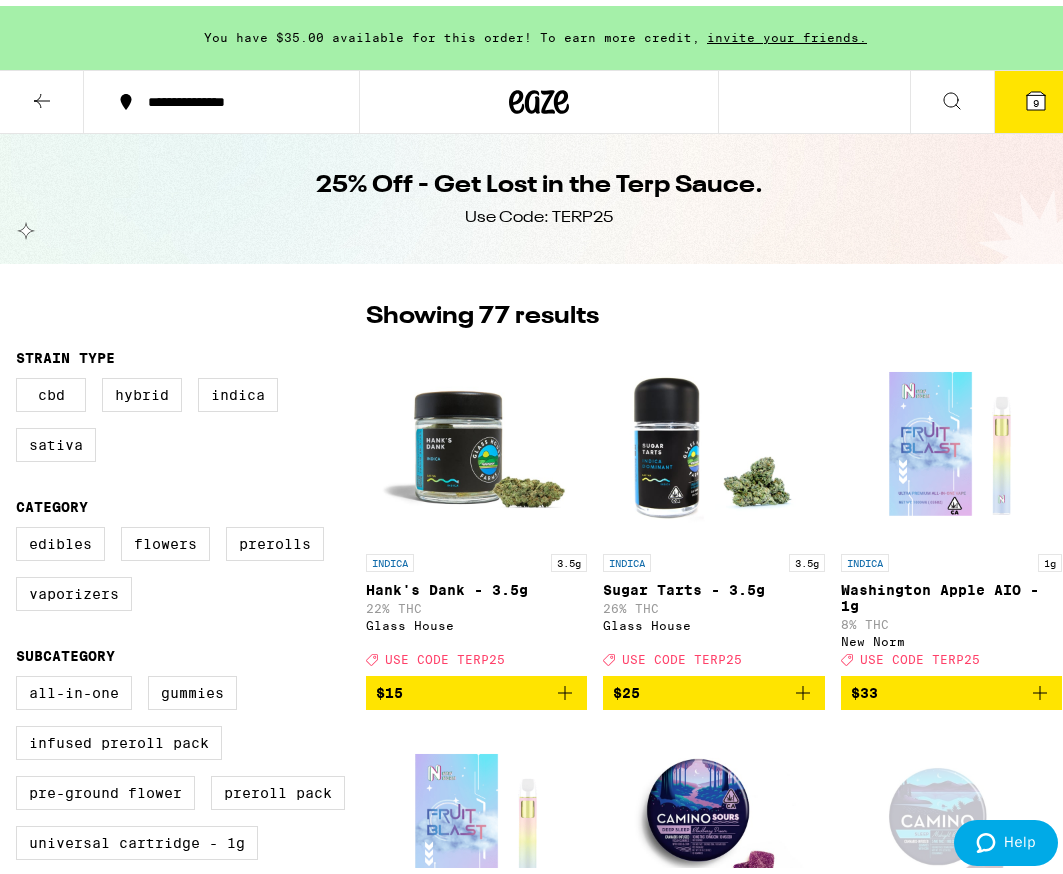 click at bounding box center (540, 96) 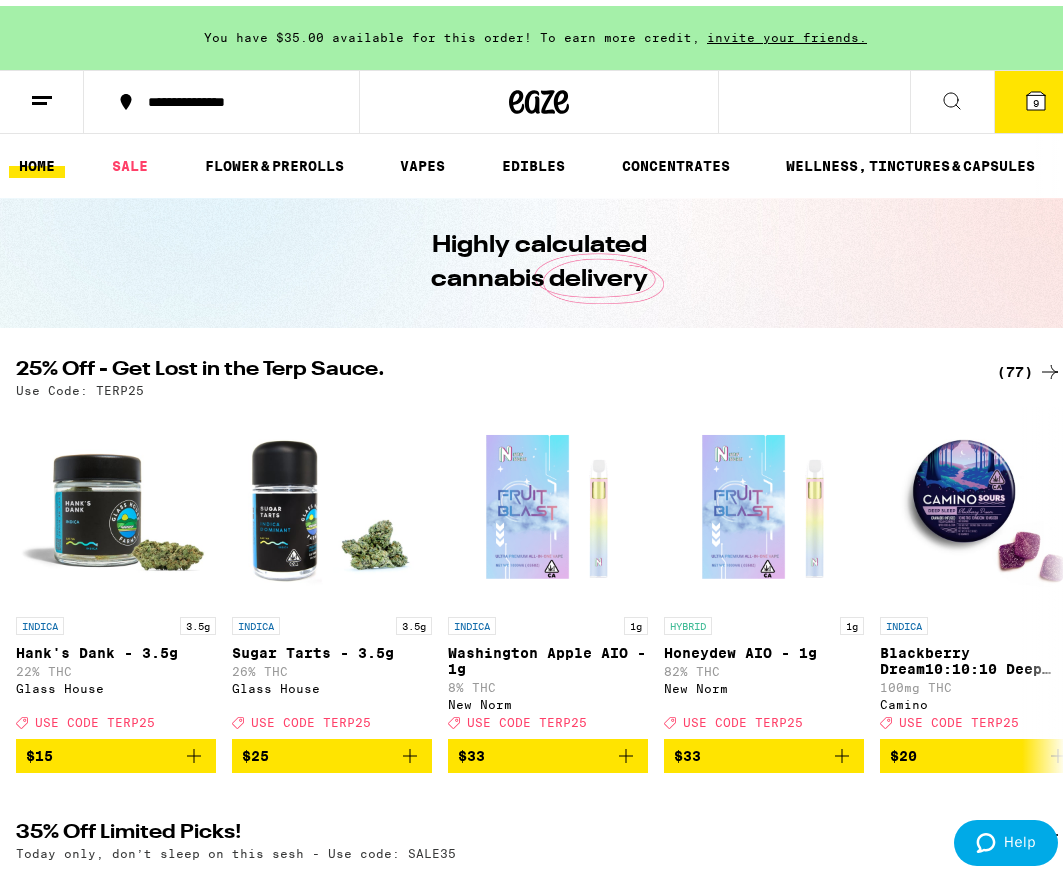 scroll, scrollTop: 0, scrollLeft: 0, axis: both 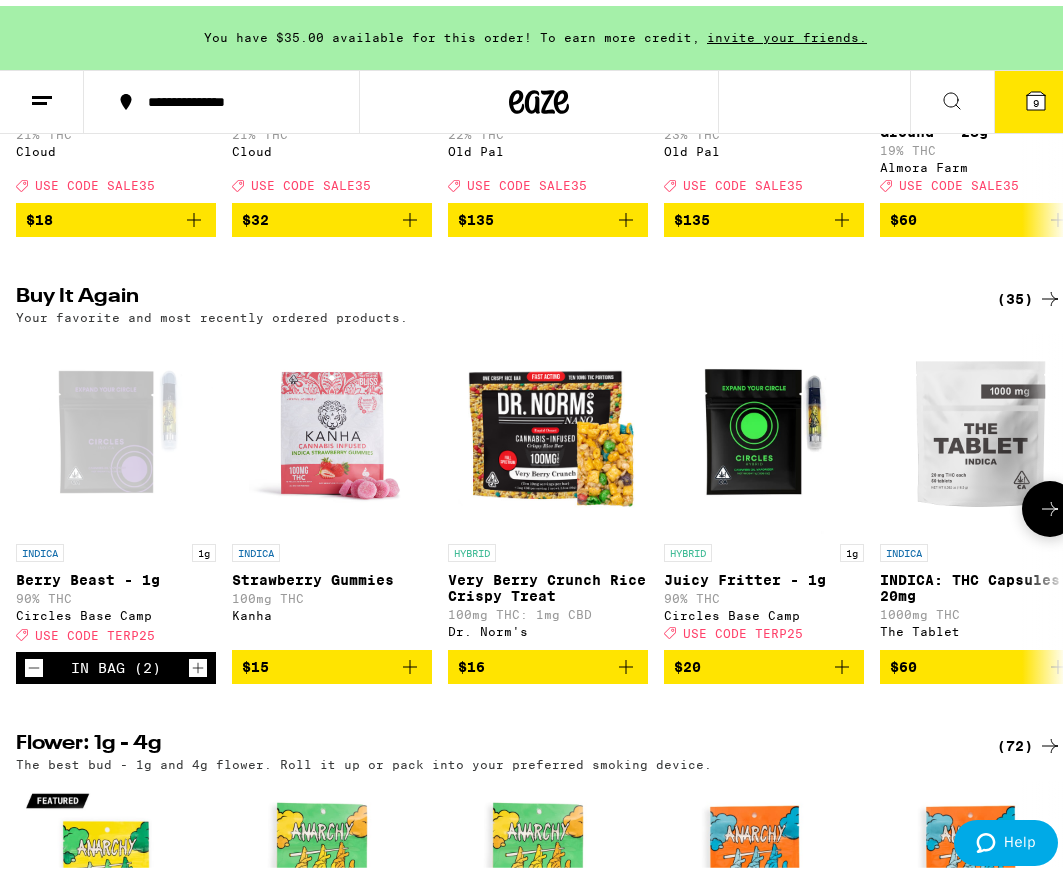click at bounding box center (1050, 503) 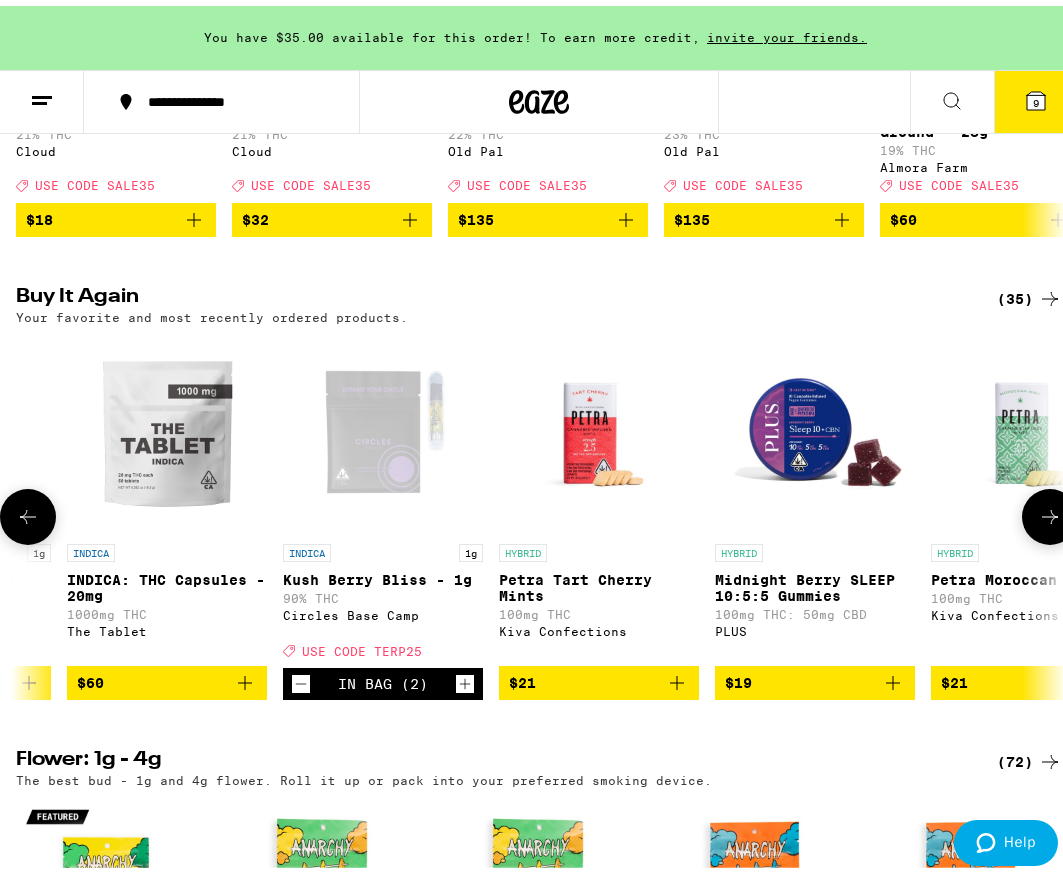 click at bounding box center (1050, 511) 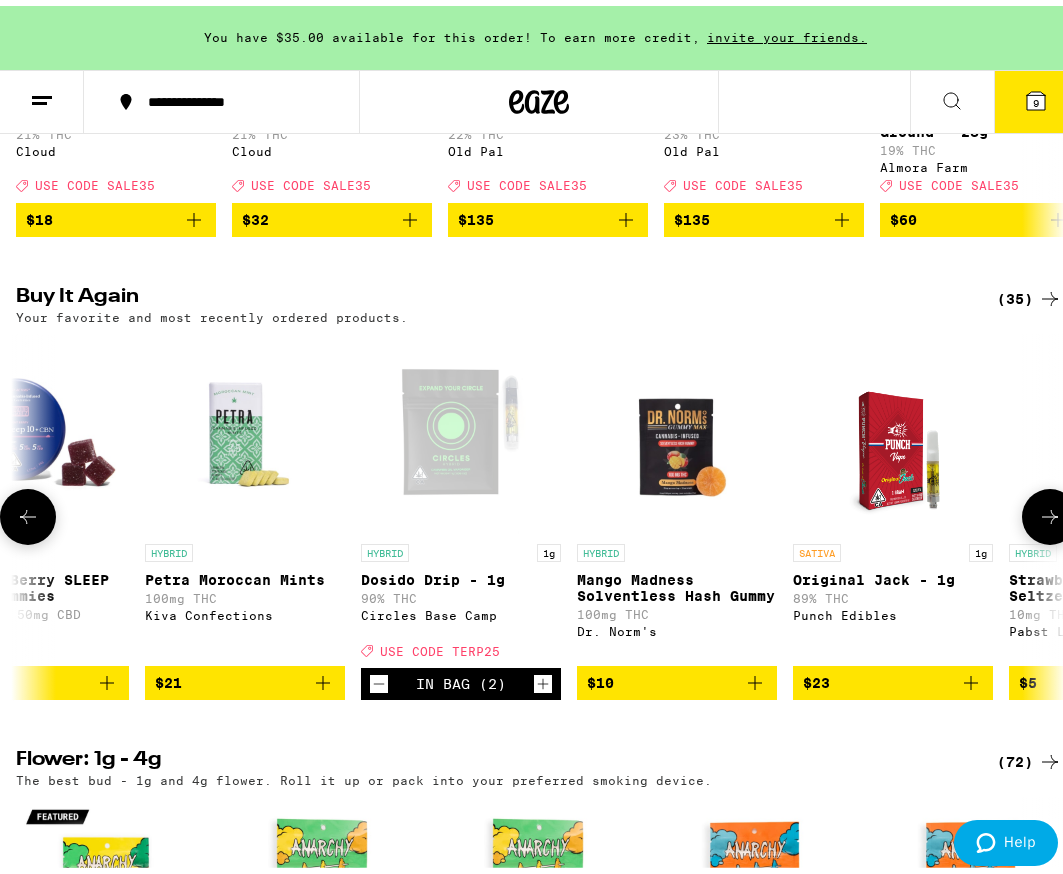 scroll, scrollTop: 0, scrollLeft: 1626, axis: horizontal 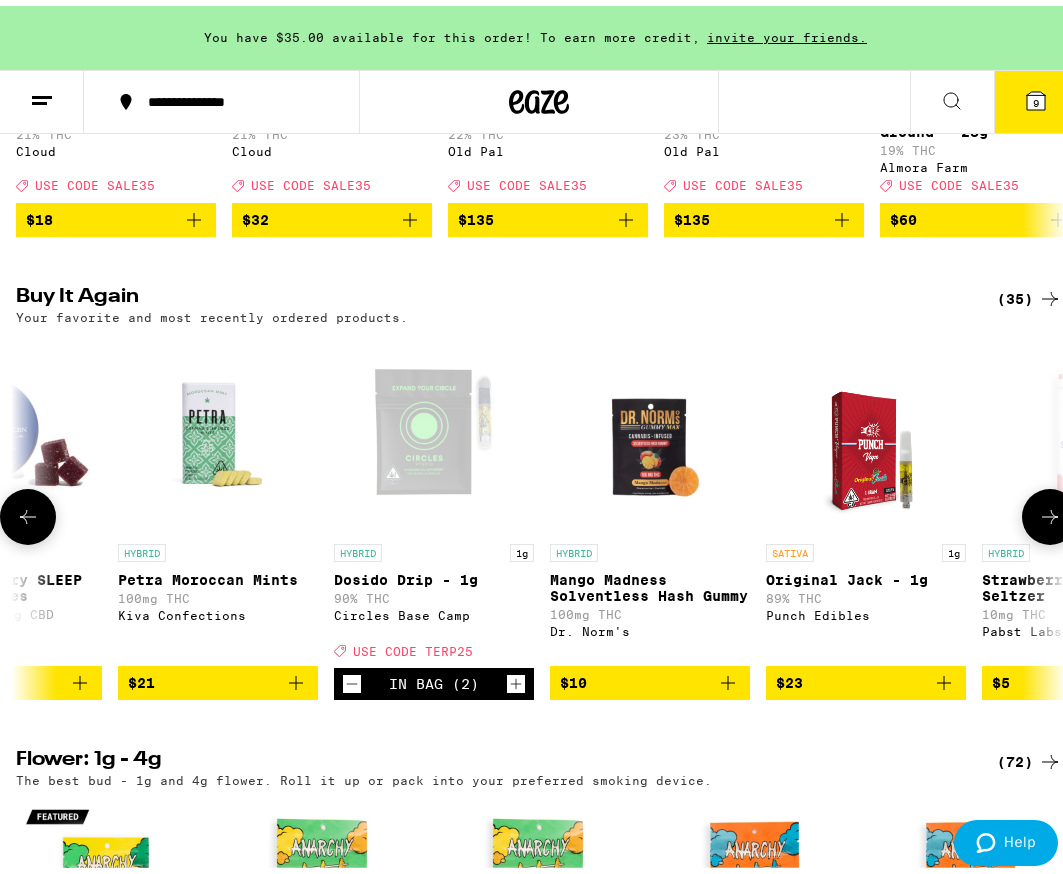 click at bounding box center (296, 677) 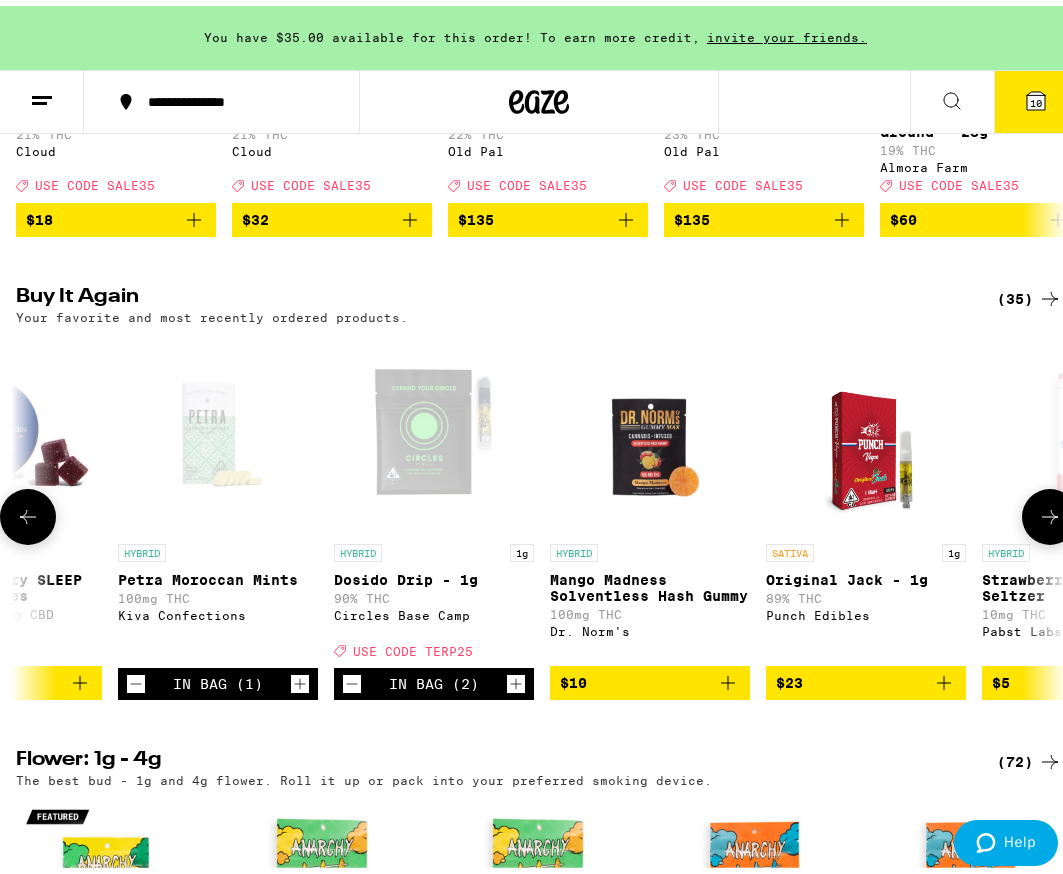 click at bounding box center (300, 678) 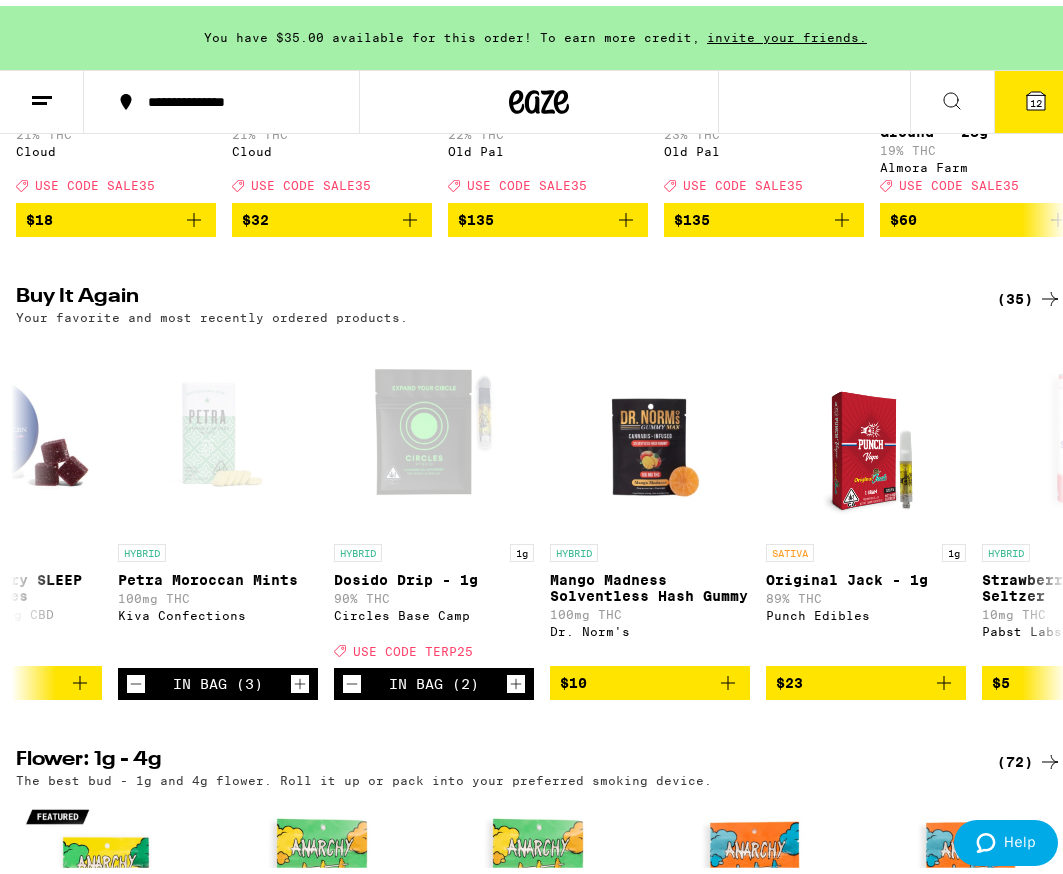 click at bounding box center (1036, 95) 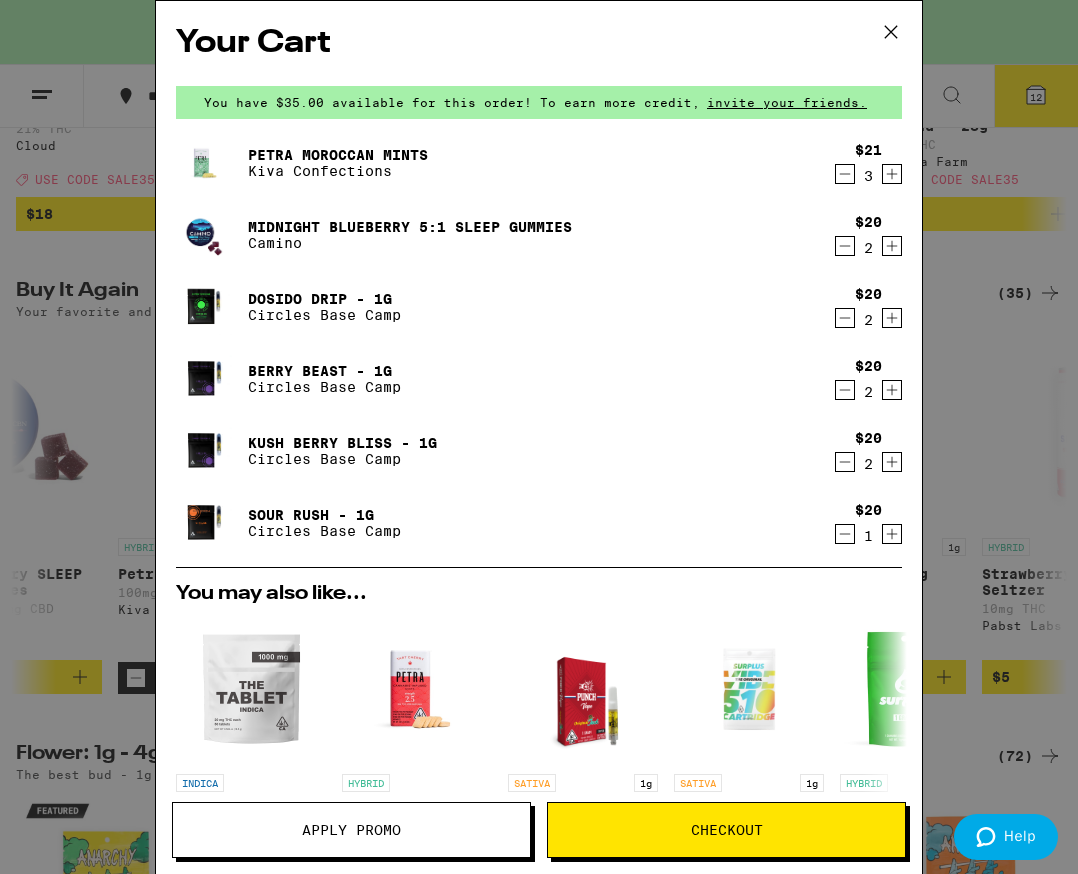 click on "Apply Promo" at bounding box center (351, 830) 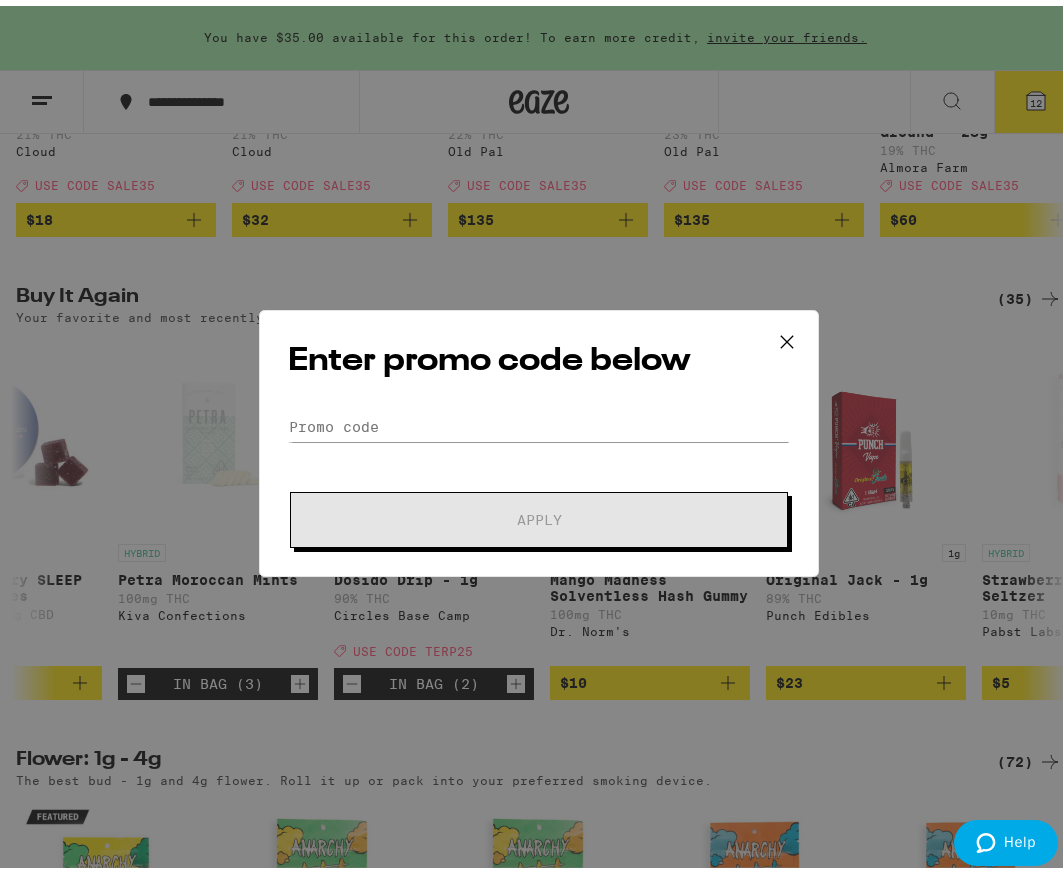 scroll, scrollTop: 0, scrollLeft: 0, axis: both 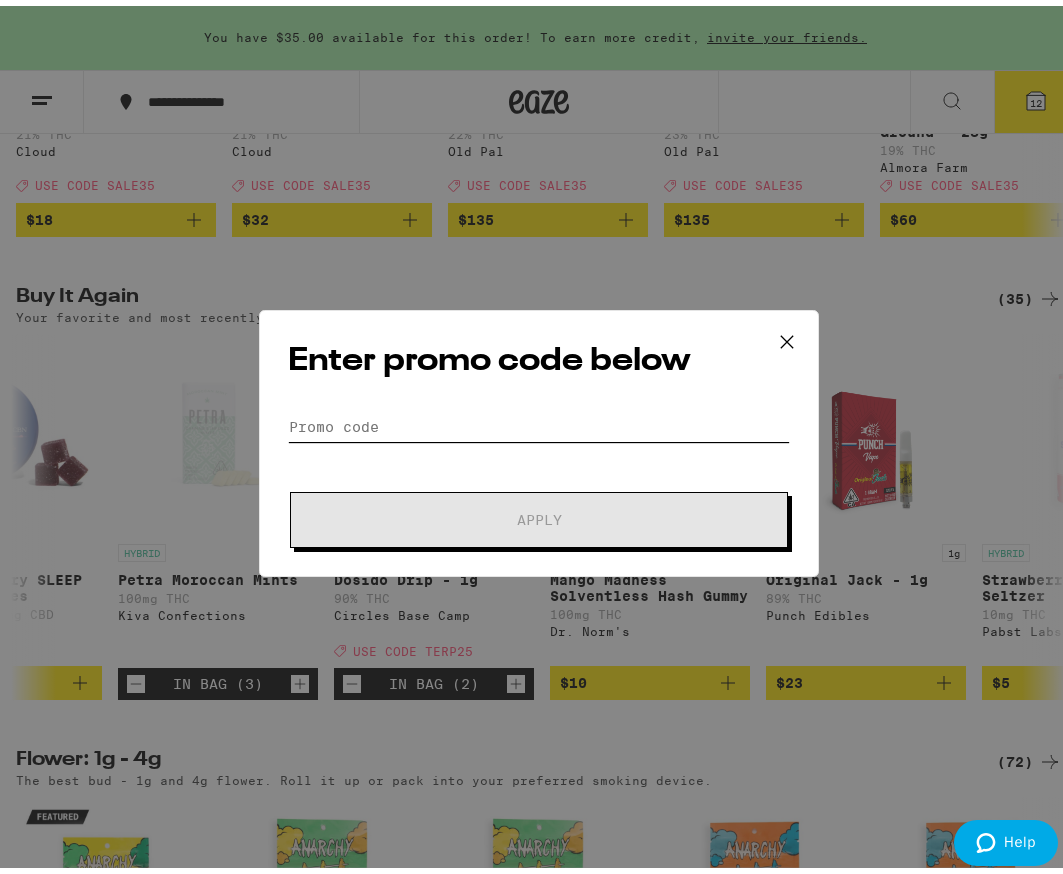 click on "Promo Code" at bounding box center [539, 421] 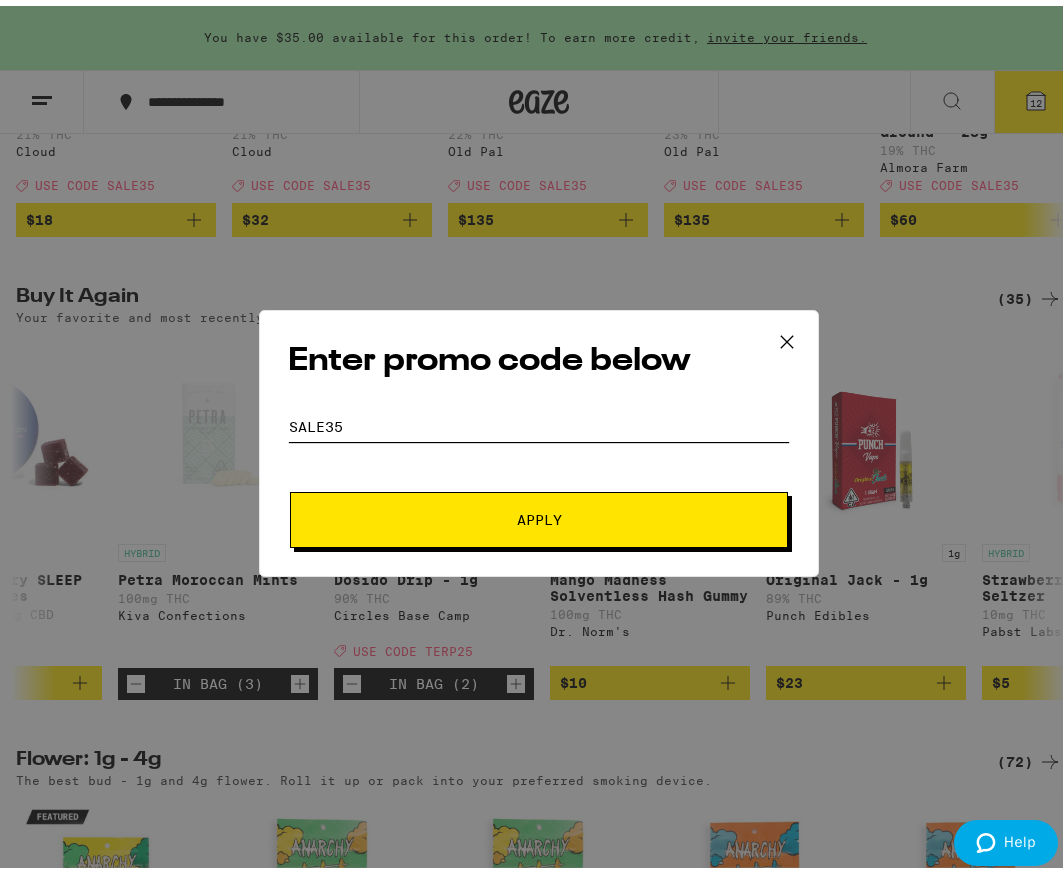 type on "SALE35" 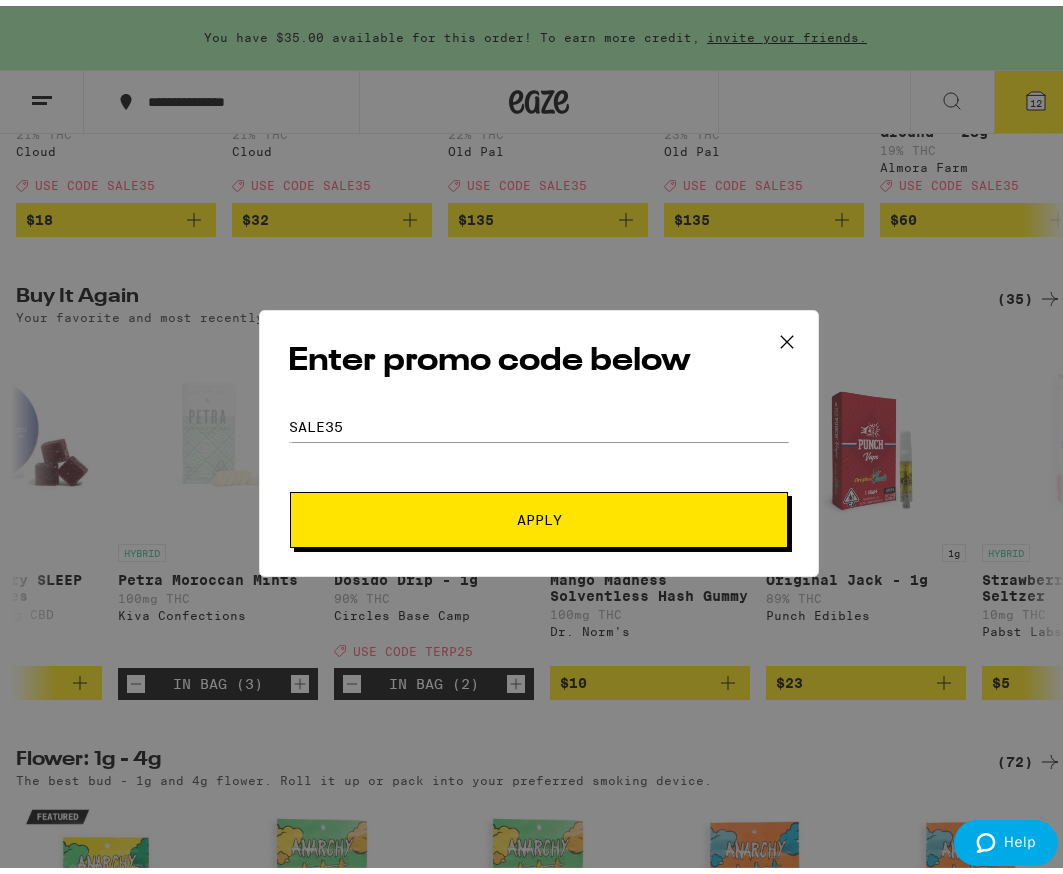 click on "Apply" at bounding box center (539, 514) 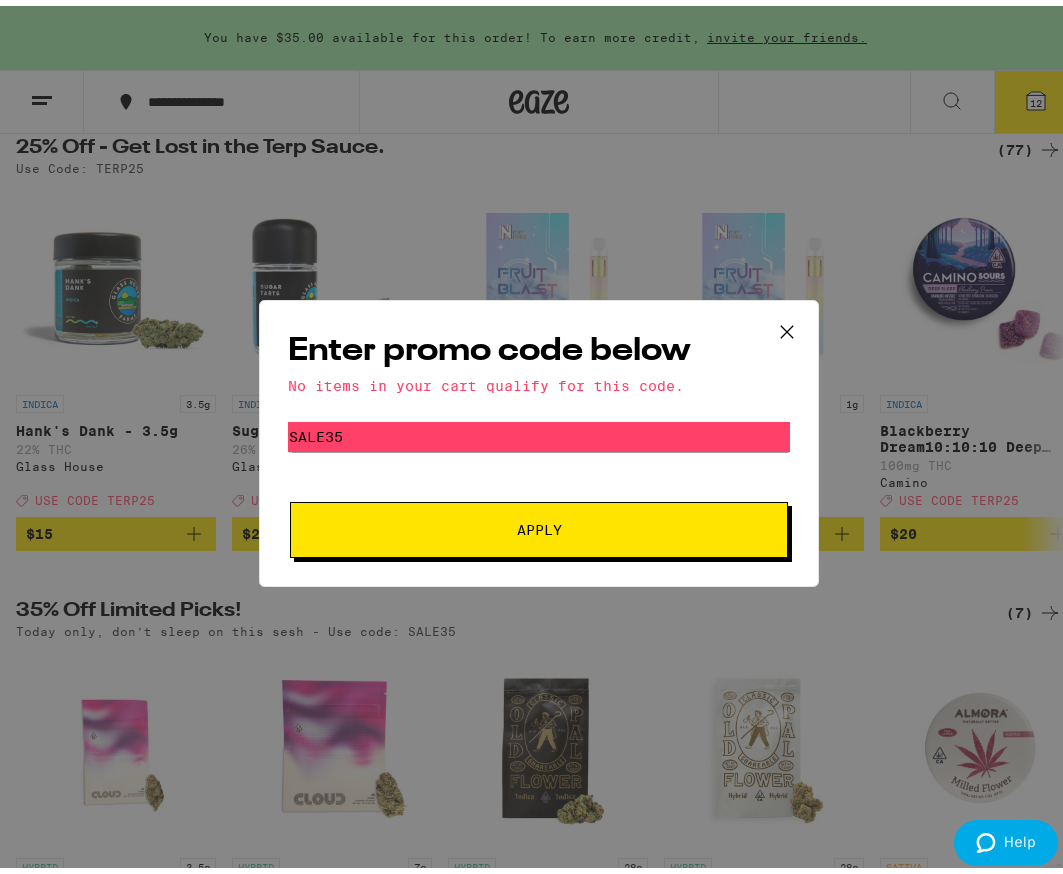 scroll, scrollTop: 200, scrollLeft: 0, axis: vertical 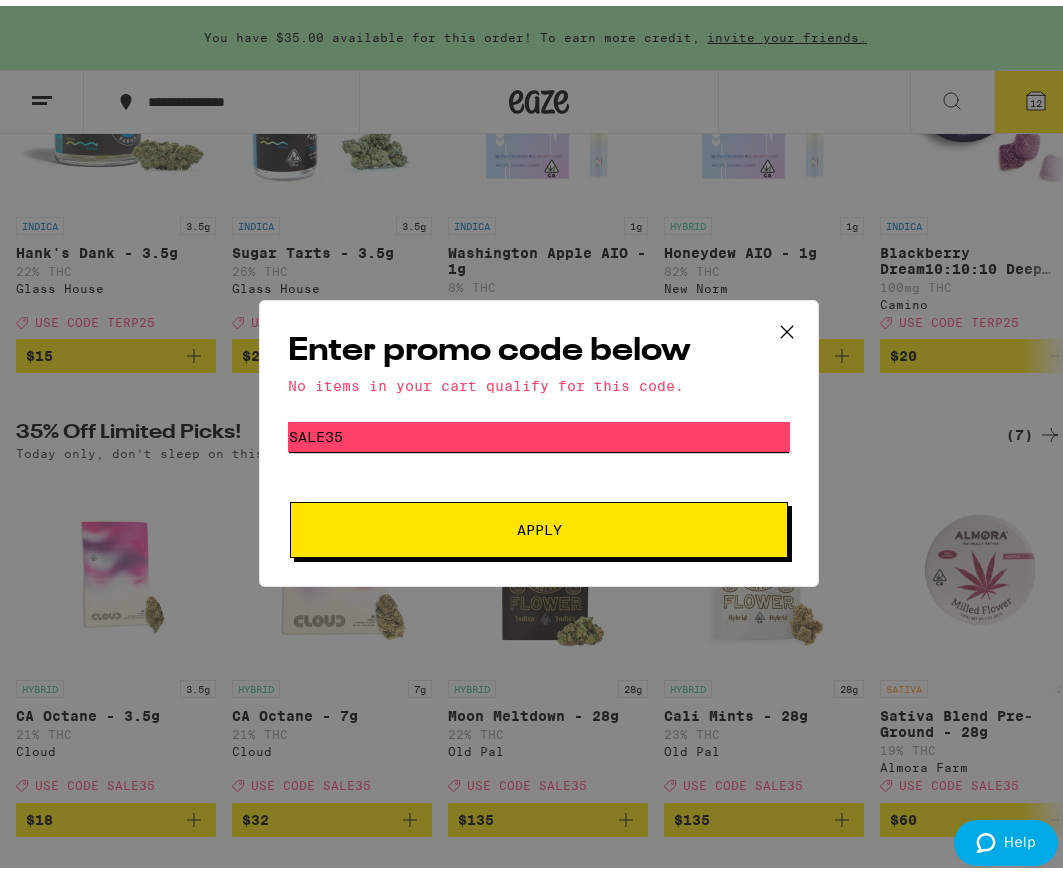 drag, startPoint x: 380, startPoint y: 424, endPoint x: 154, endPoint y: 402, distance: 227.06827 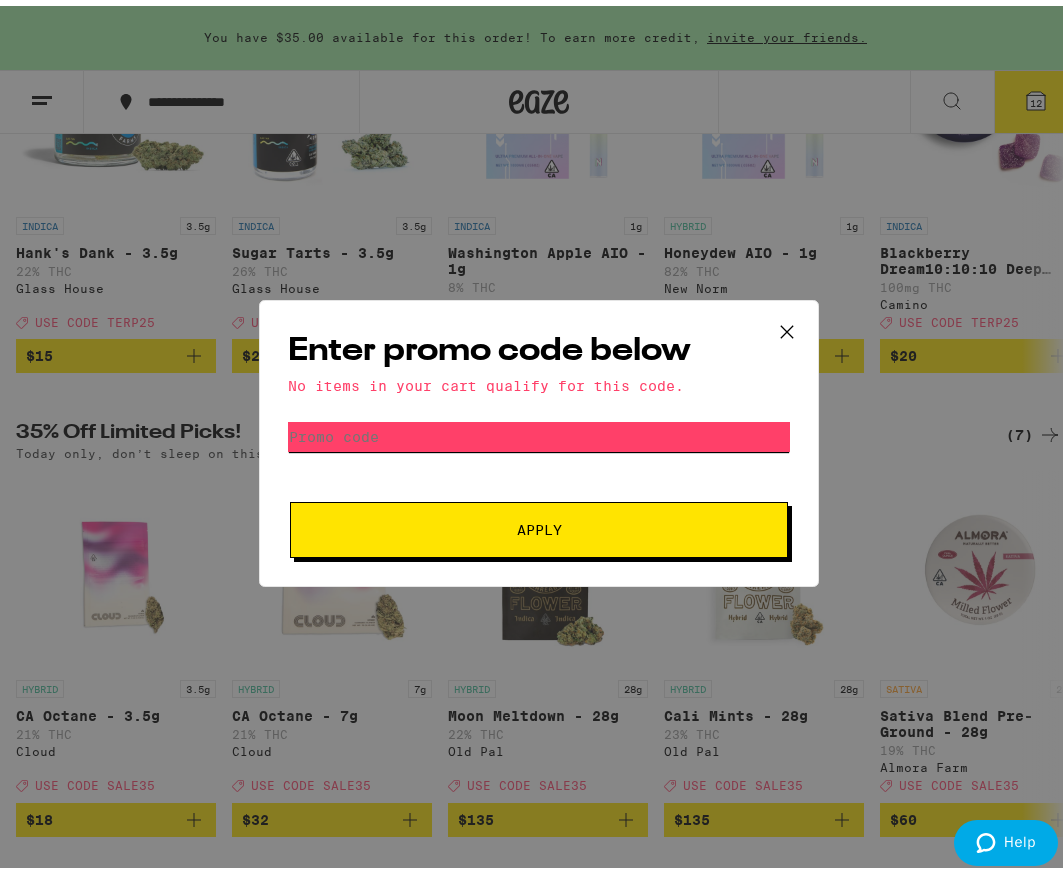 scroll, scrollTop: 1000, scrollLeft: 0, axis: vertical 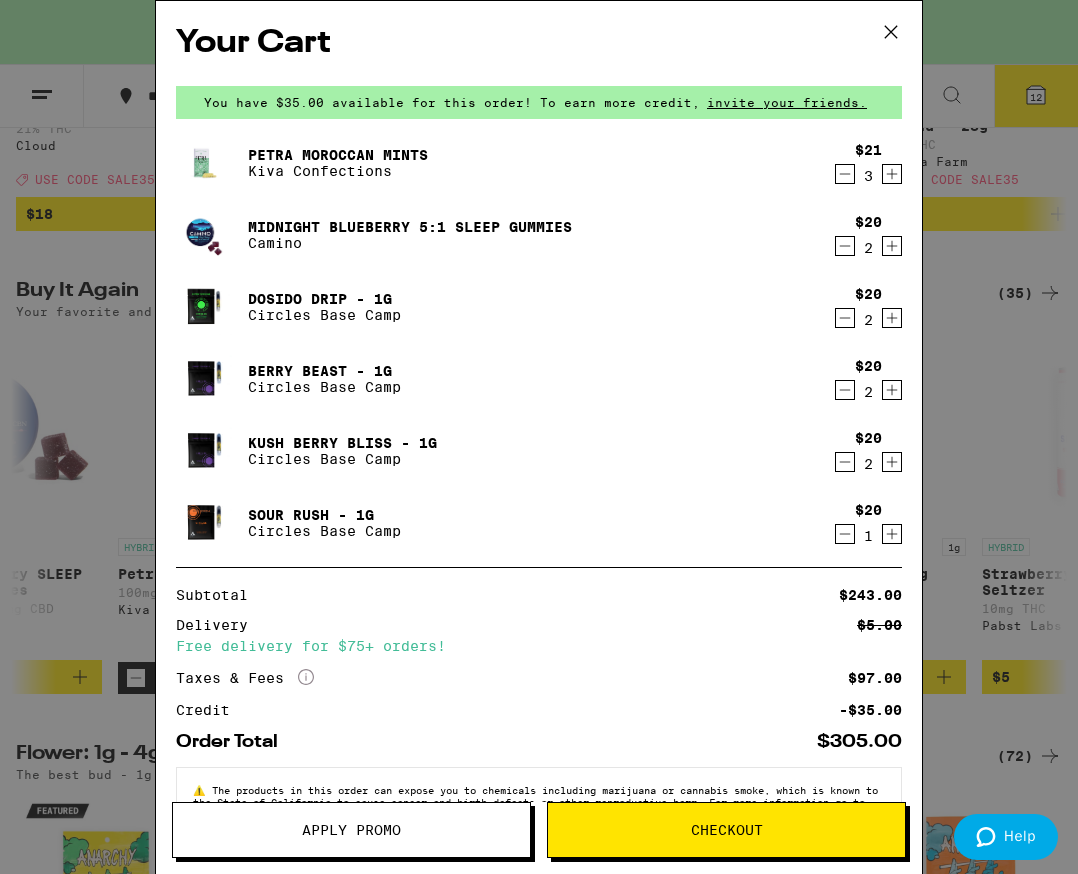 click on "Apply Promo" at bounding box center (351, 830) 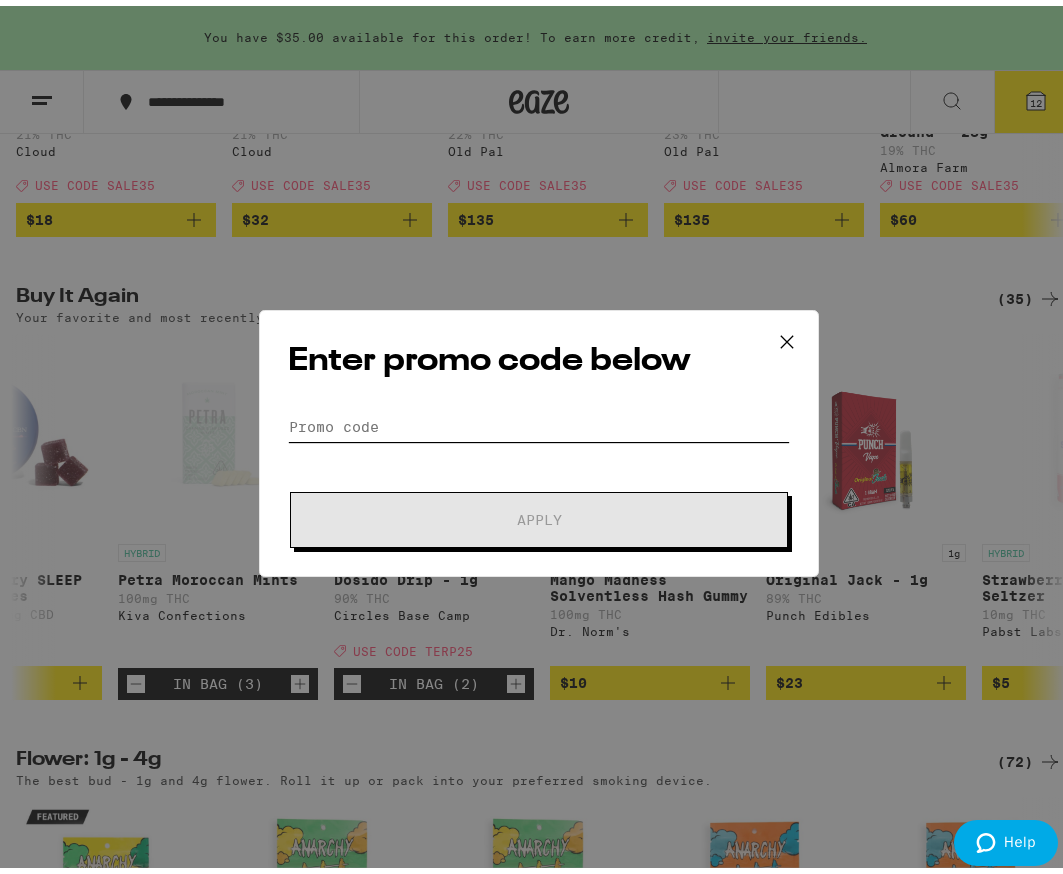 click on "Promo Code" at bounding box center (539, 421) 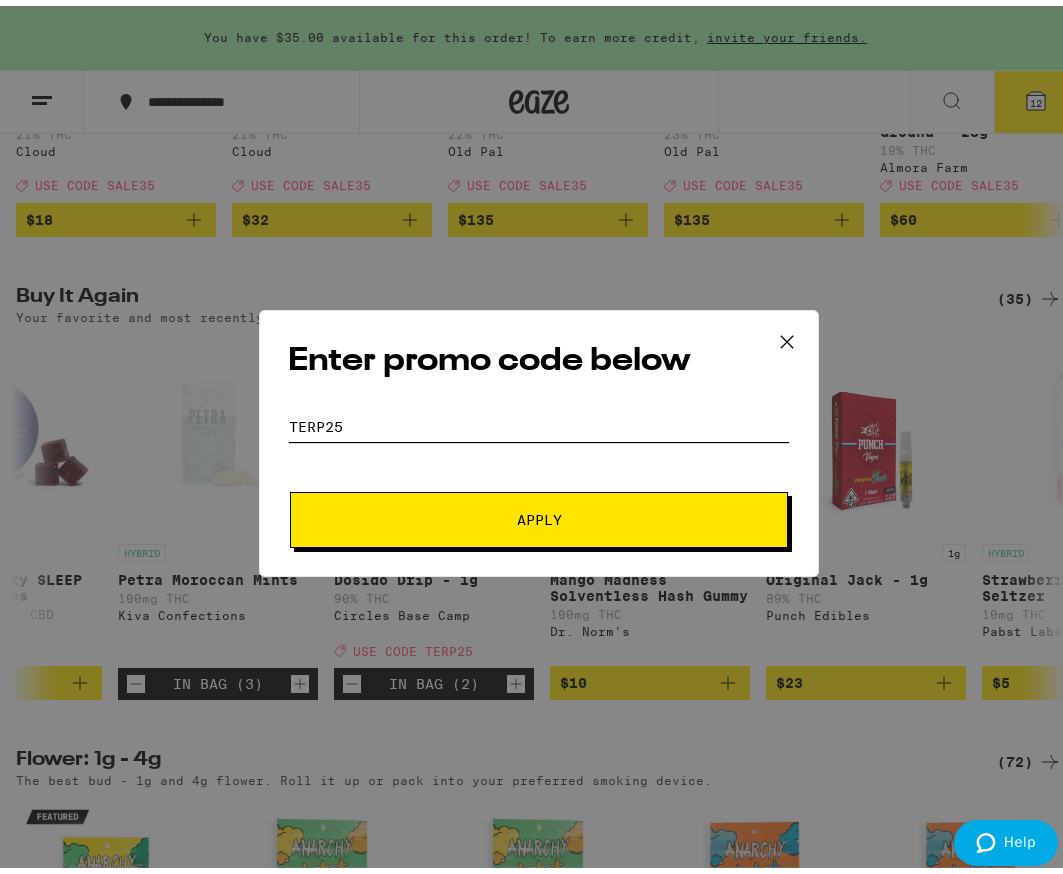 type on "tERP25" 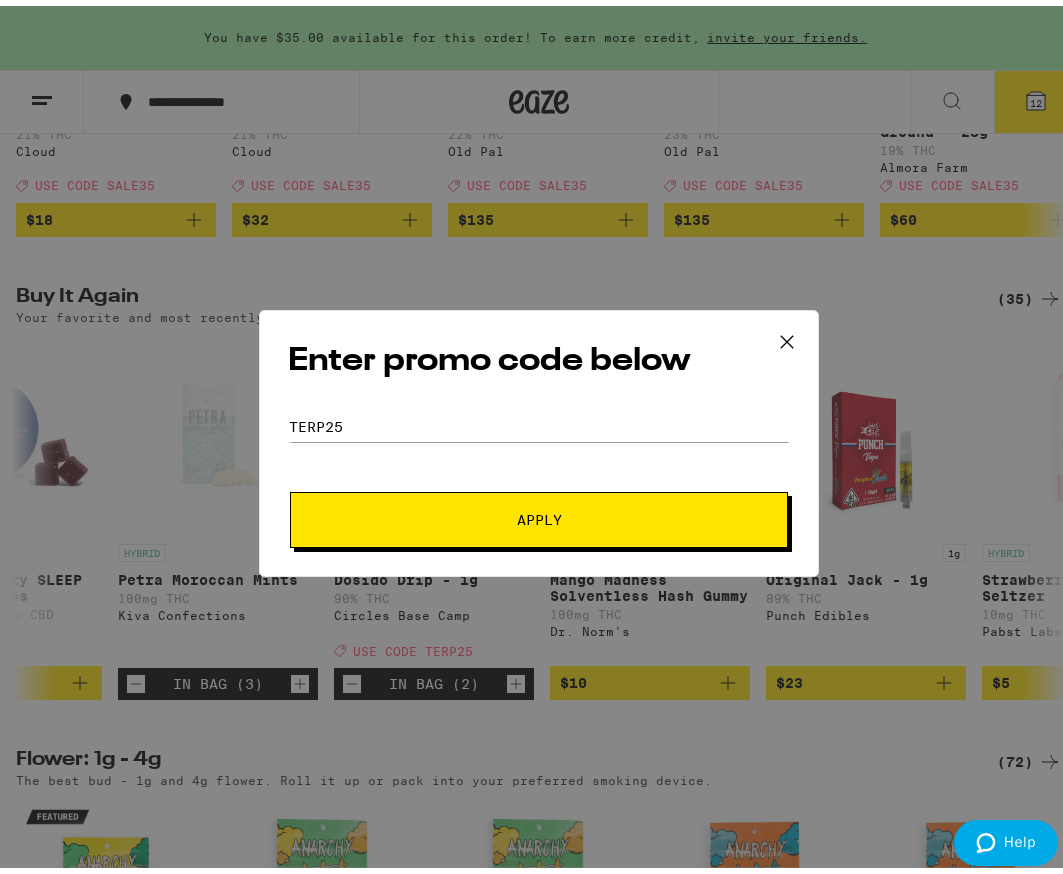 click on "Apply" at bounding box center [539, 514] 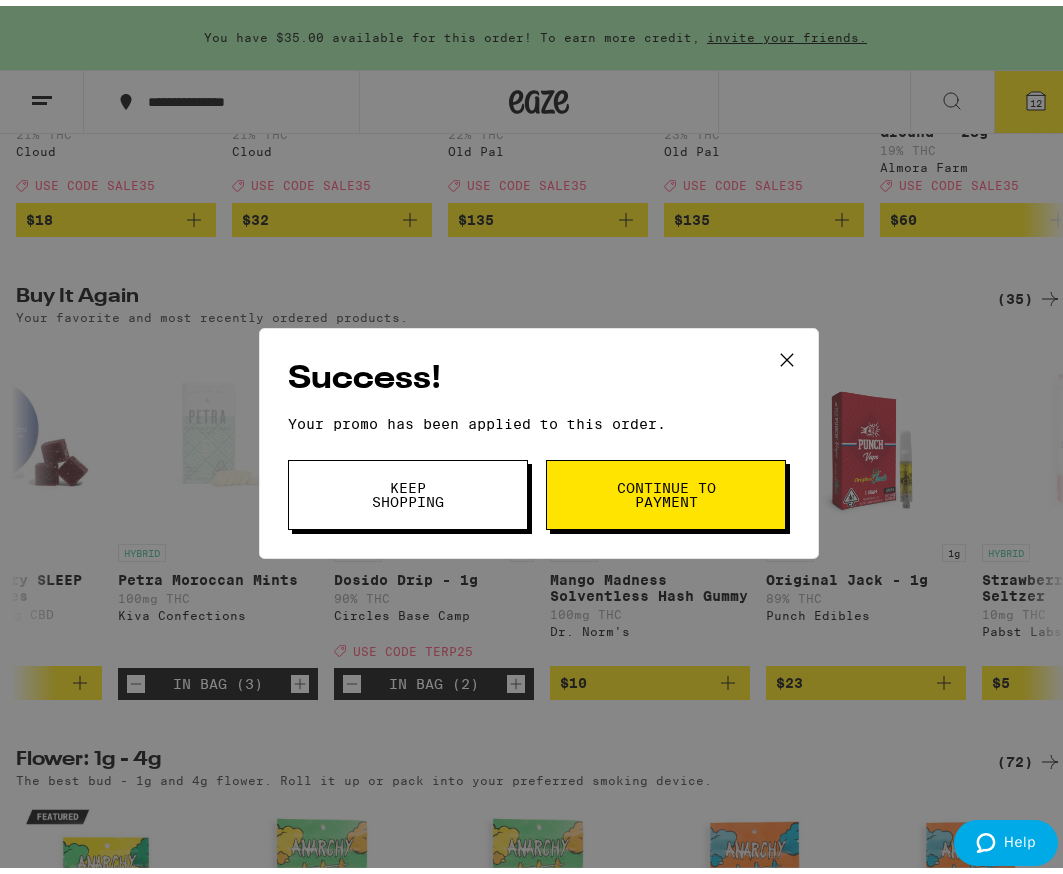 click on "Continue to payment" at bounding box center (666, 489) 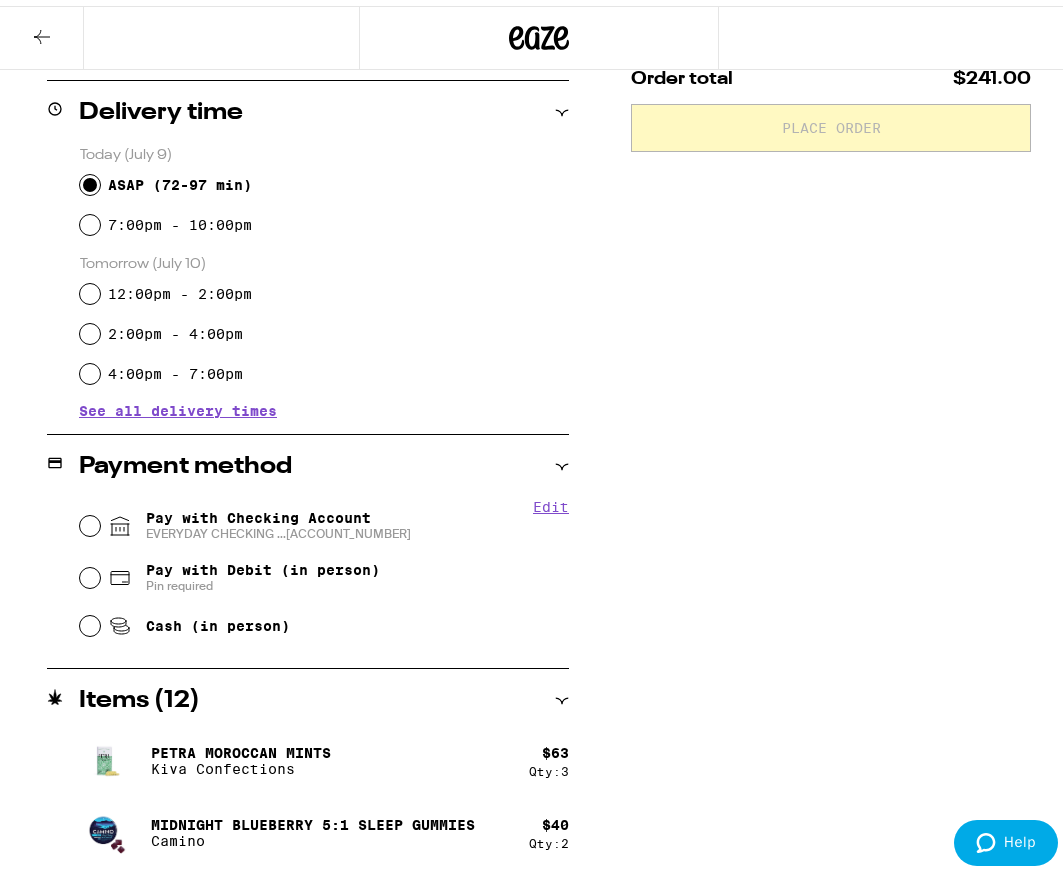scroll, scrollTop: 500, scrollLeft: 0, axis: vertical 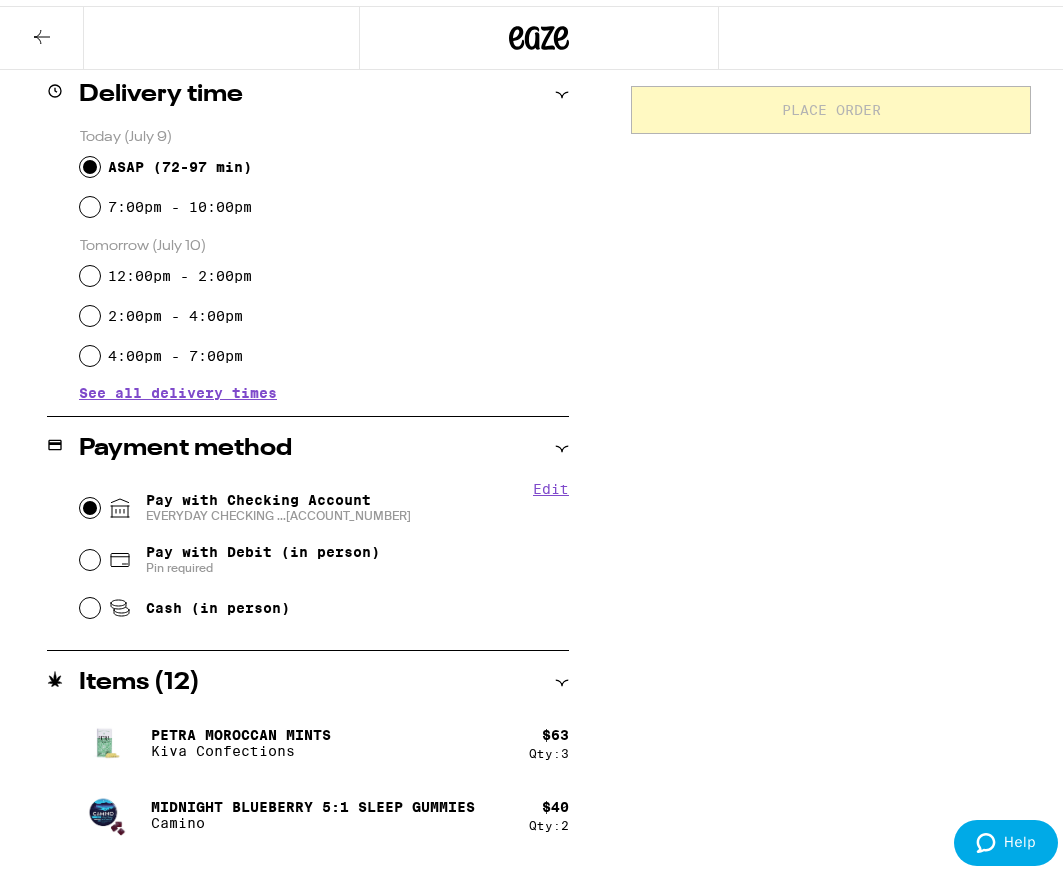 click on "Pay with Checking Account EVERYDAY CHECKING ...[ACCOUNT_NUMBER]" at bounding box center [90, 502] 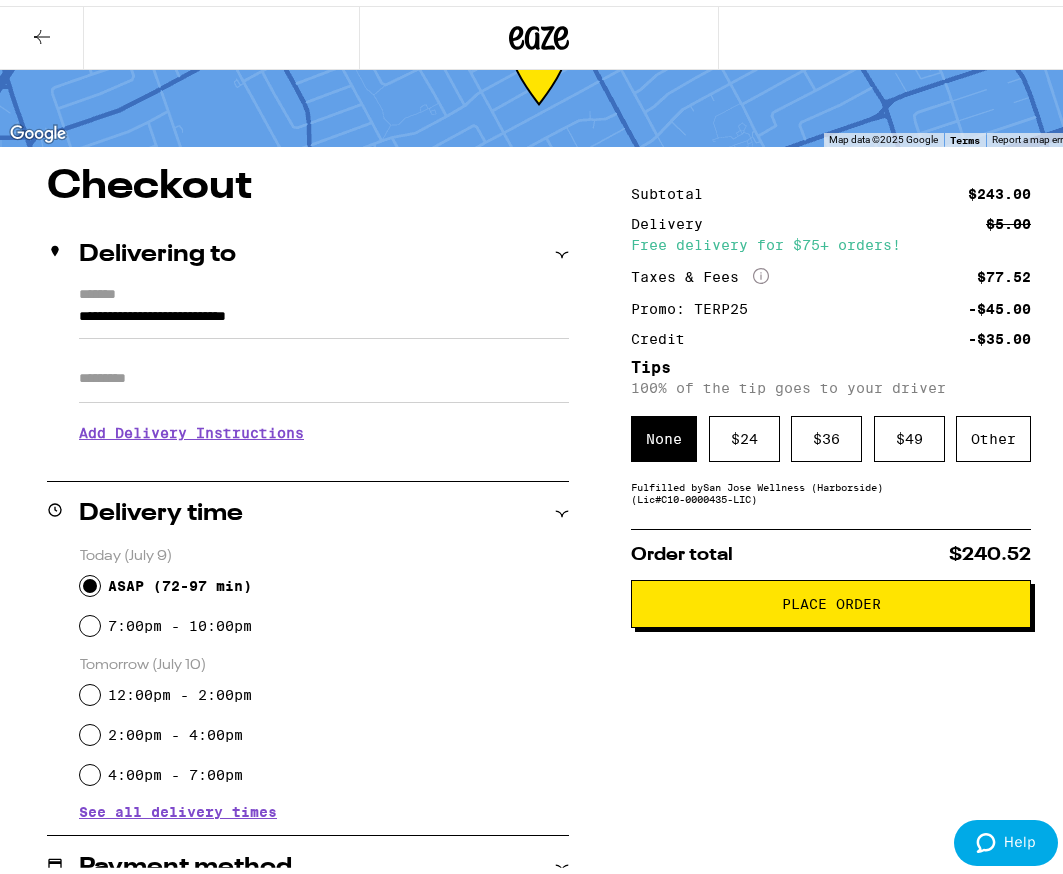 scroll, scrollTop: 32, scrollLeft: 0, axis: vertical 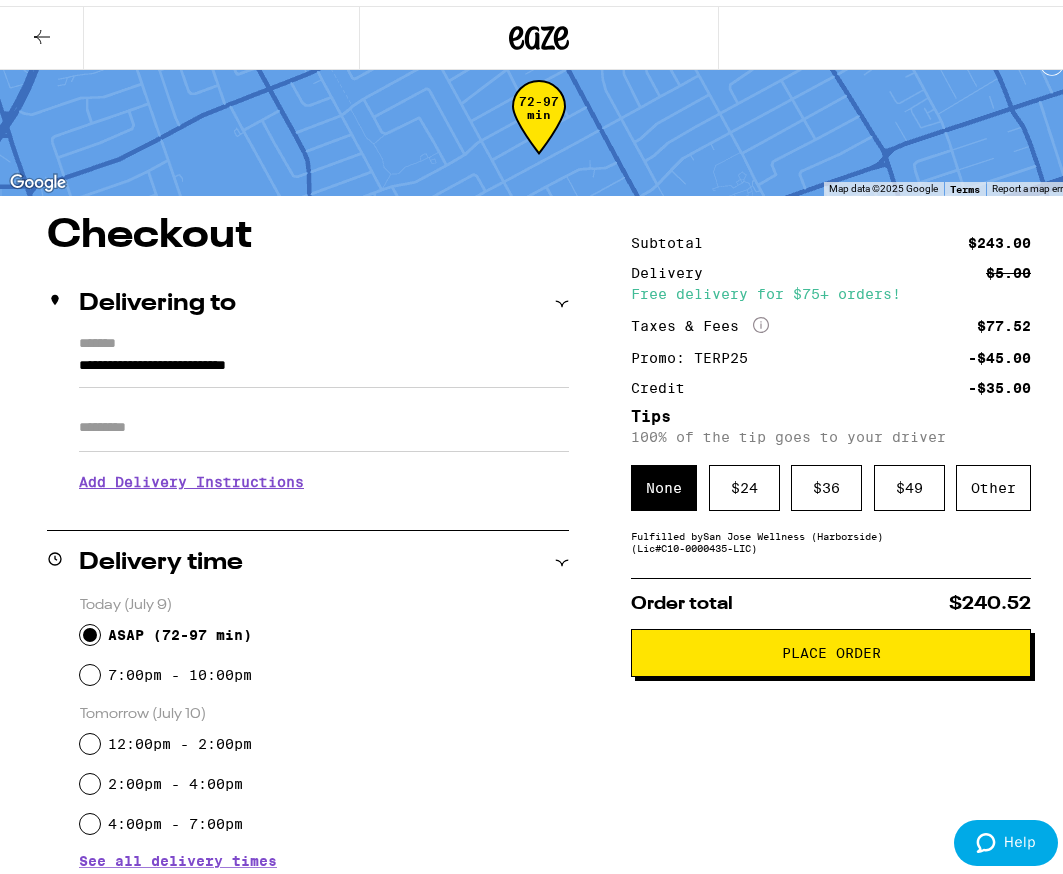click on "Place Order" at bounding box center (831, 647) 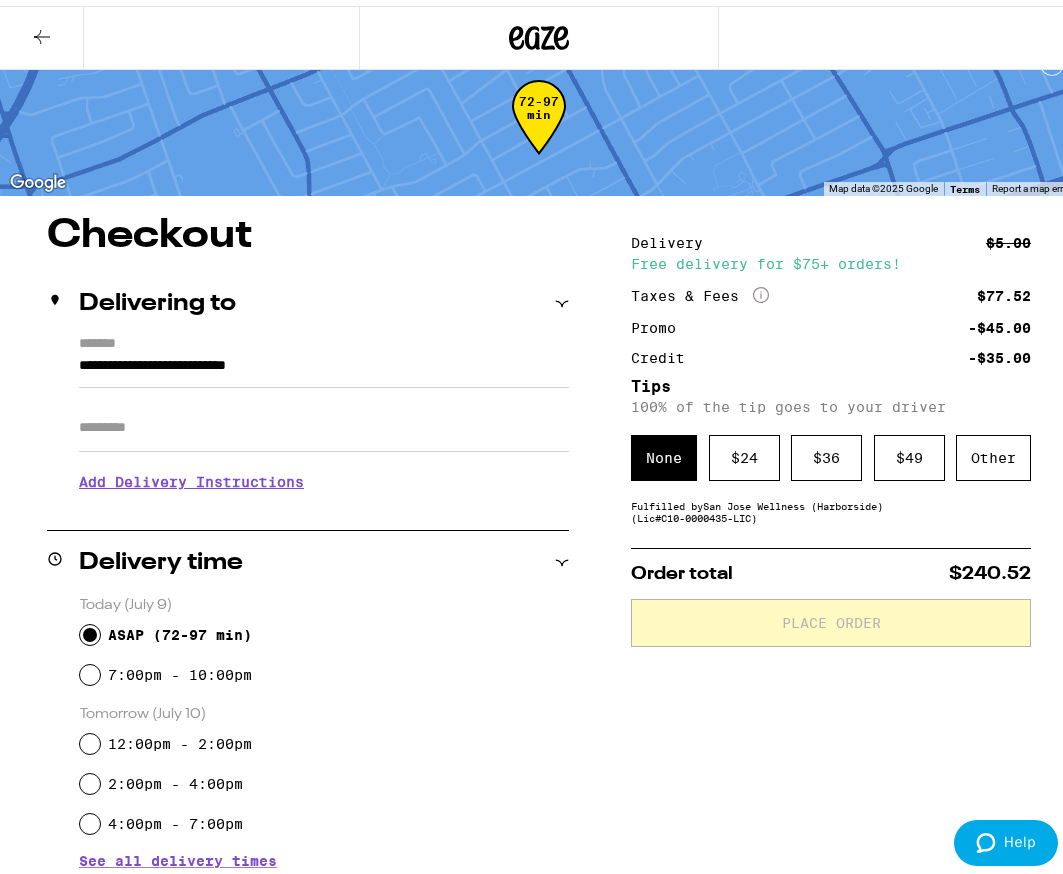scroll, scrollTop: 96, scrollLeft: 0, axis: vertical 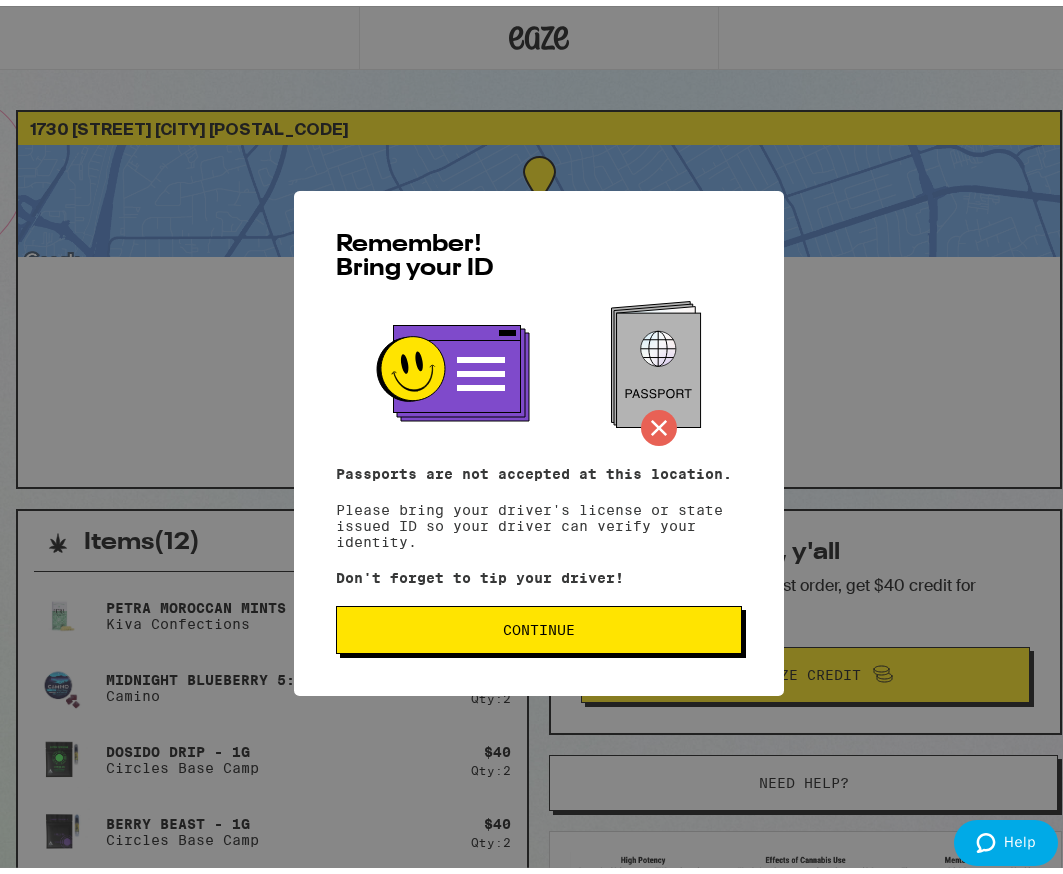 click on "Continue" at bounding box center [539, 624] 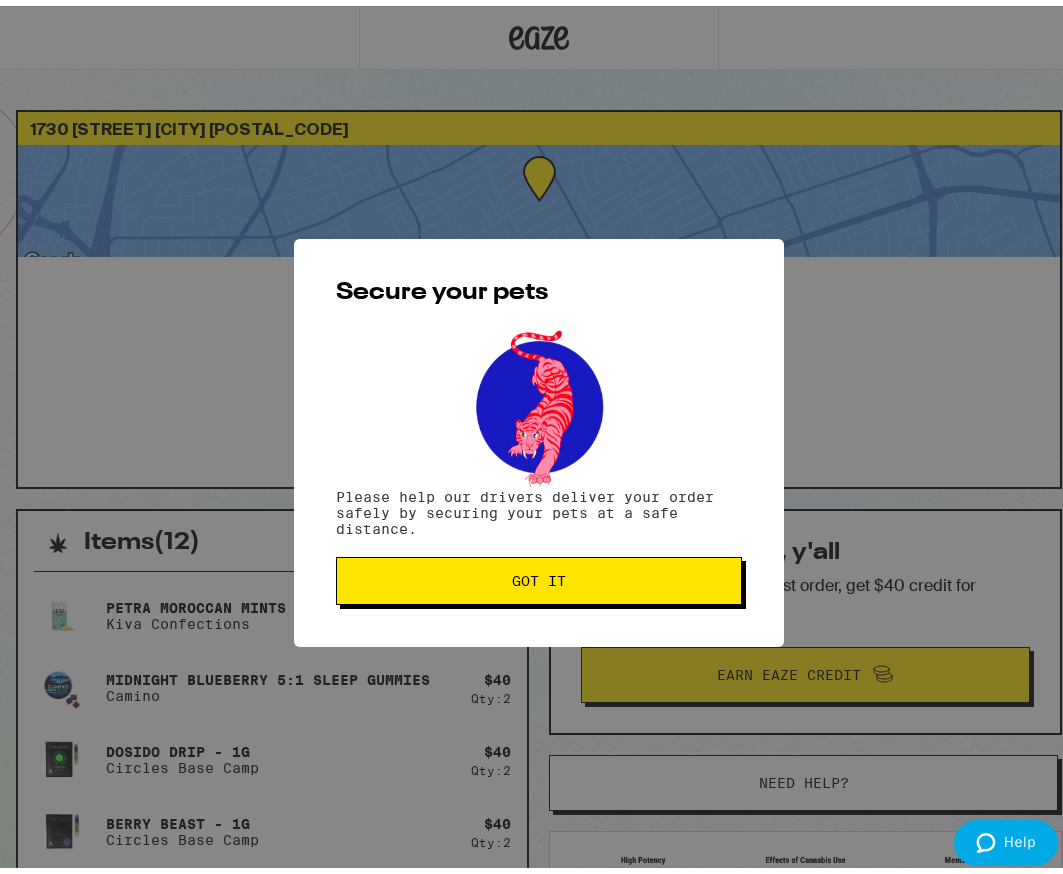 click on "Got it" at bounding box center (539, 575) 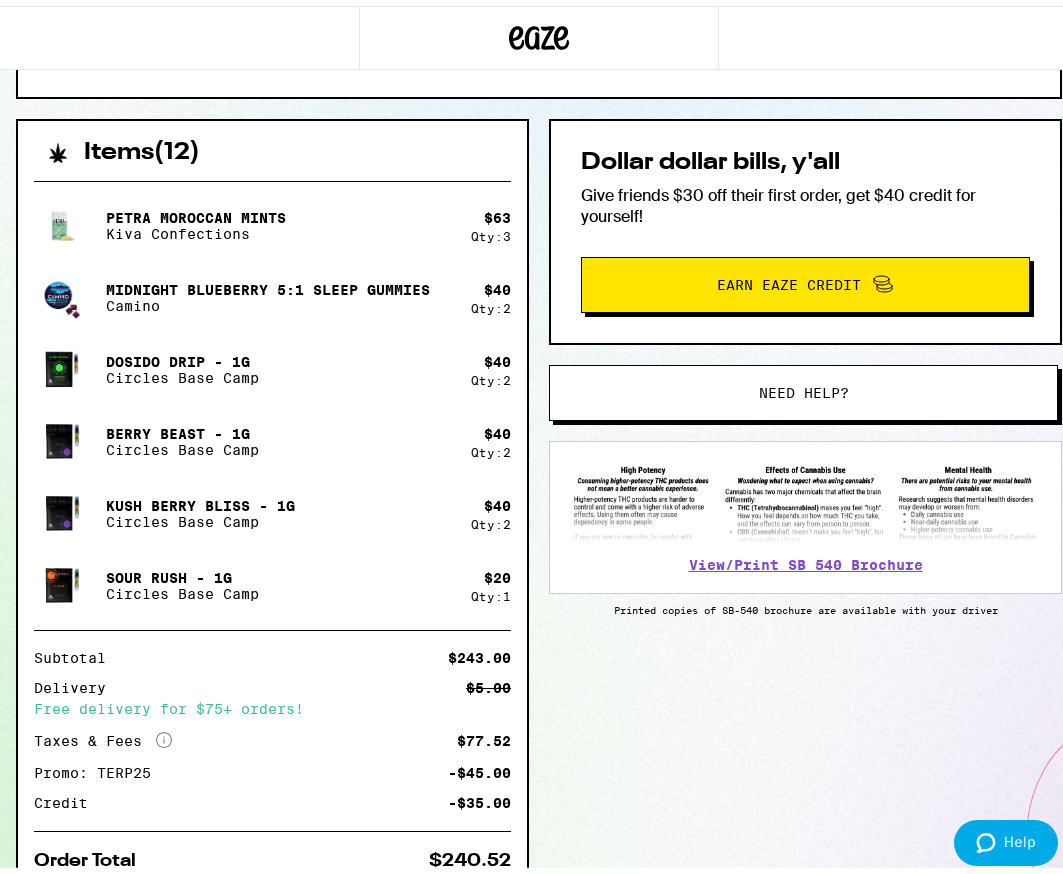scroll, scrollTop: 400, scrollLeft: 0, axis: vertical 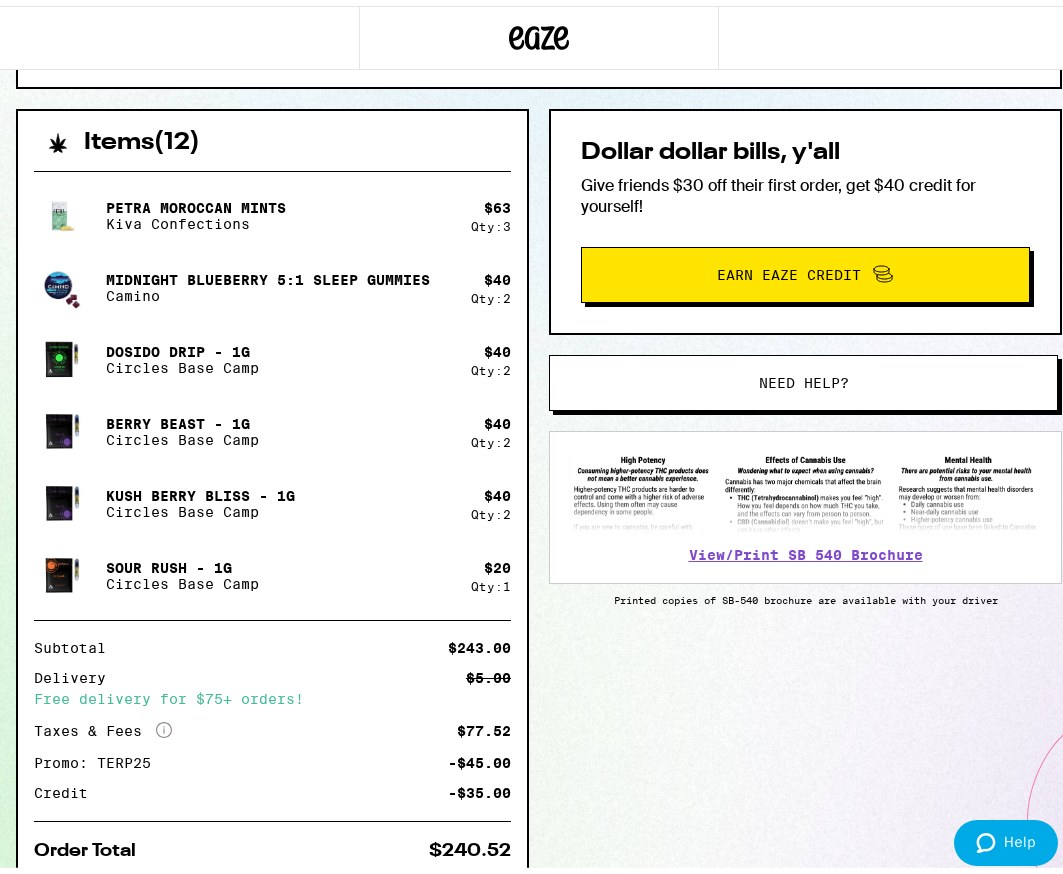 drag, startPoint x: 594, startPoint y: 0, endPoint x: 436, endPoint y: 90, distance: 181.83508 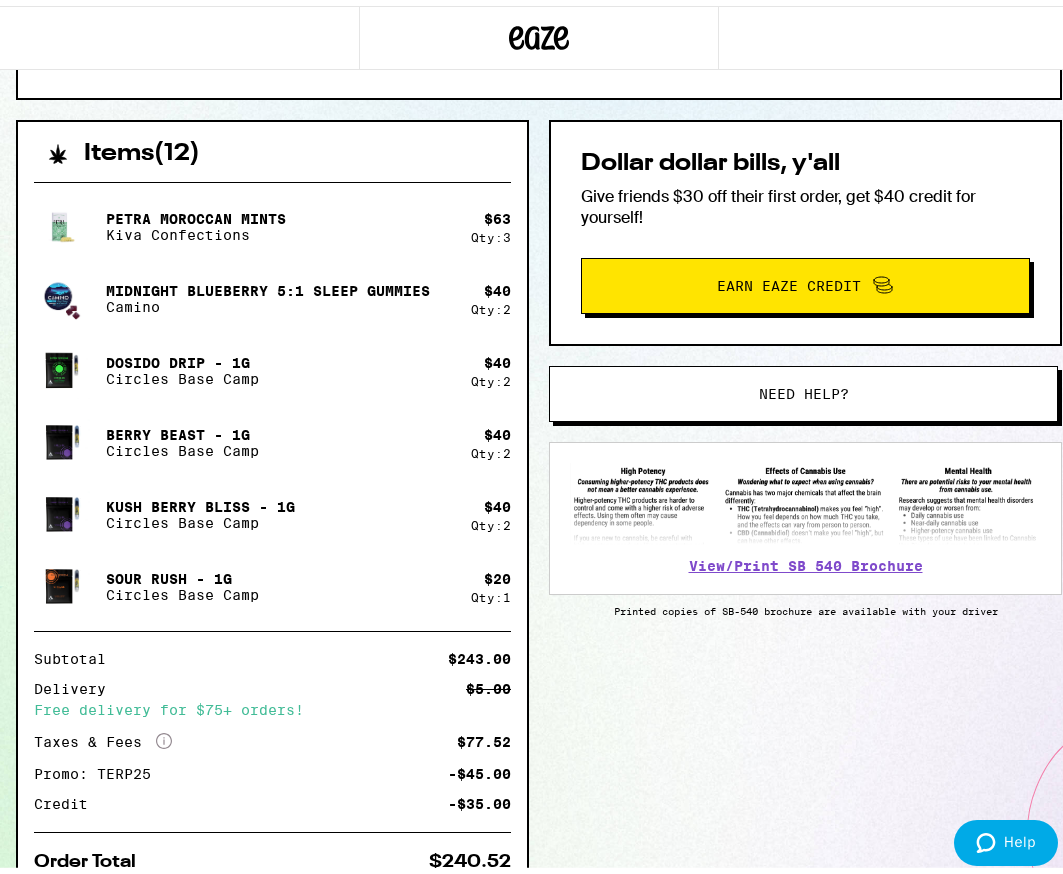 scroll, scrollTop: 178, scrollLeft: 0, axis: vertical 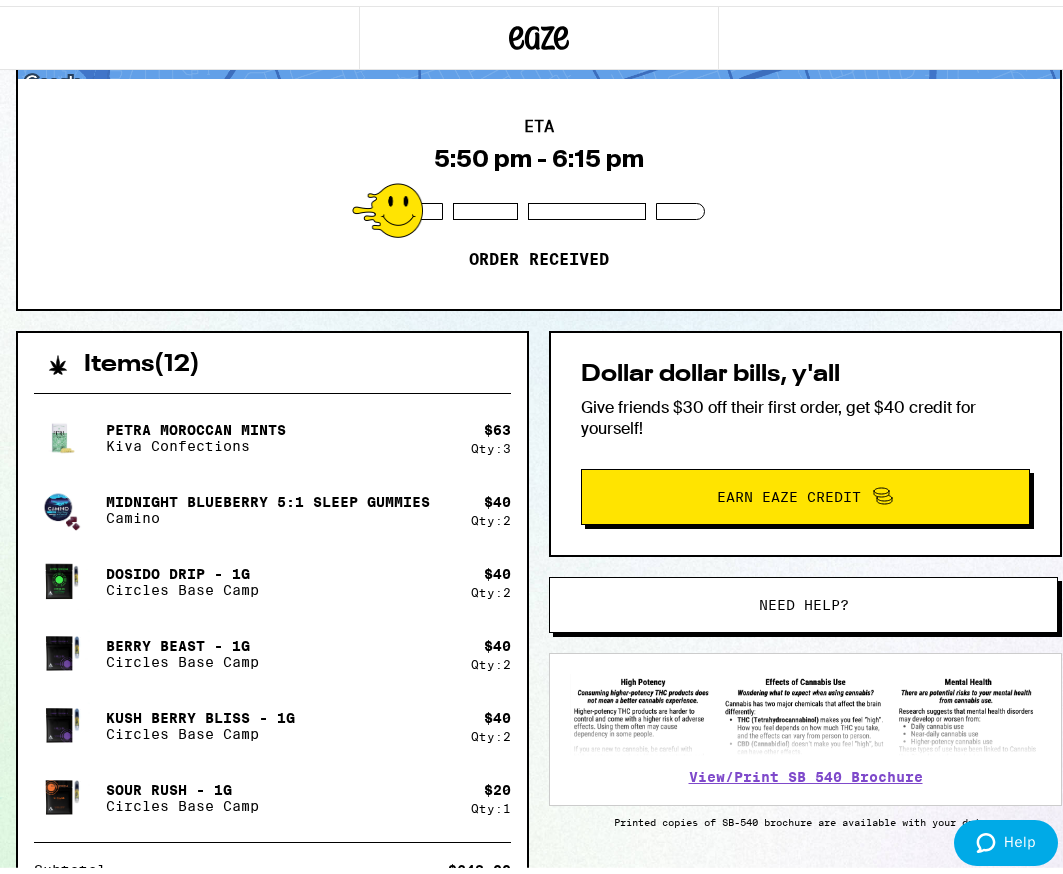 click on "ETA 5:50 pm - 6:15 pm Order received" at bounding box center [539, 188] 